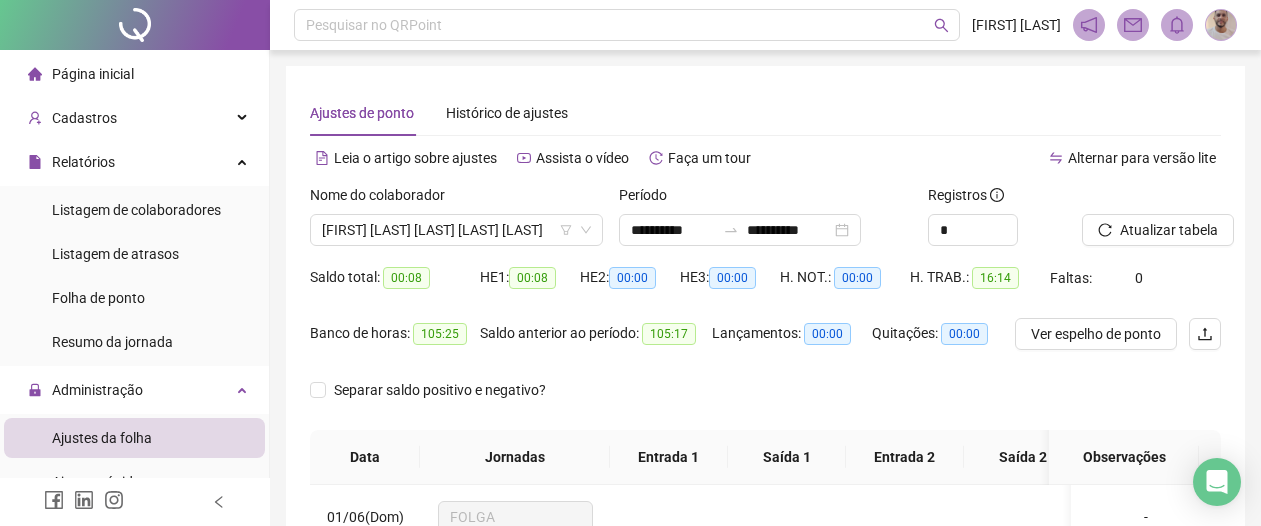 scroll, scrollTop: 494, scrollLeft: 0, axis: vertical 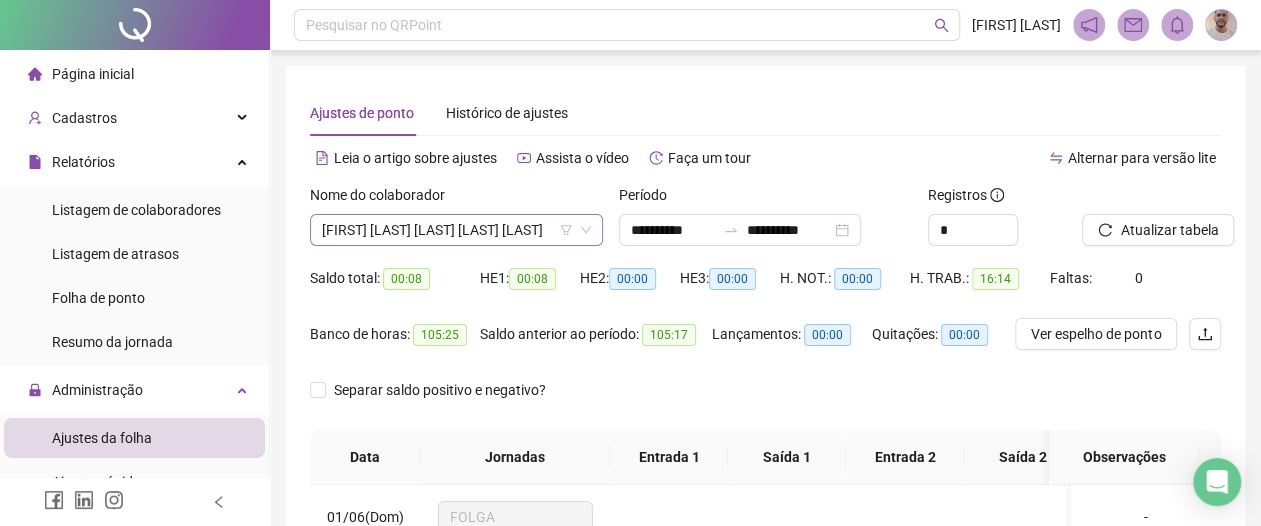 click on "[FIRST] [LAST] [LAST] [LAST] [LAST]" at bounding box center [456, 230] 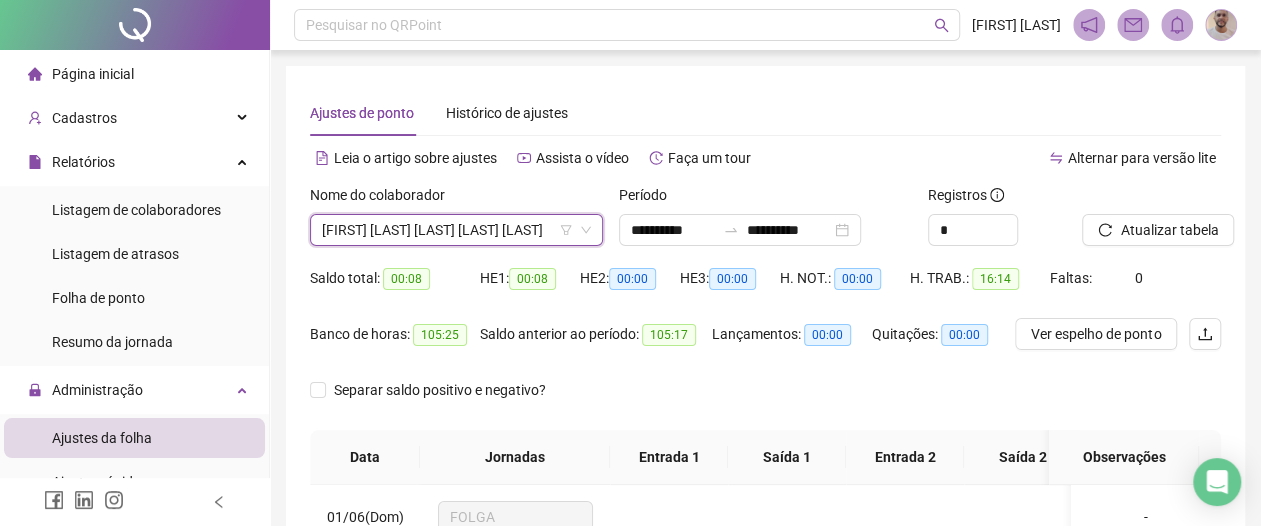 click on "[FIRST] [LAST] [LAST] [LAST] [LAST]" at bounding box center [456, 230] 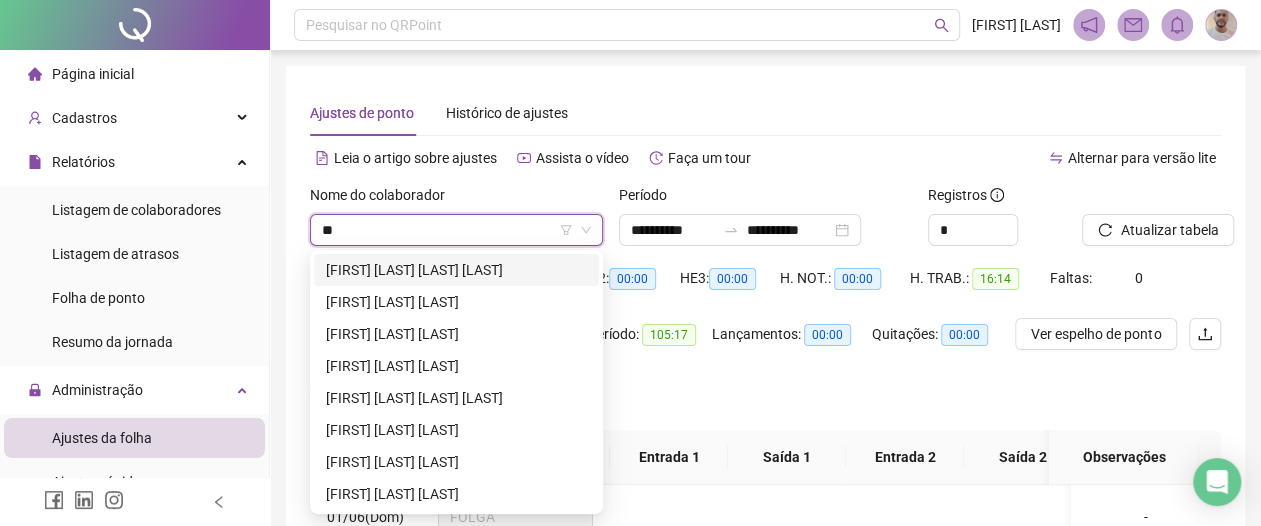 scroll, scrollTop: 575, scrollLeft: 0, axis: vertical 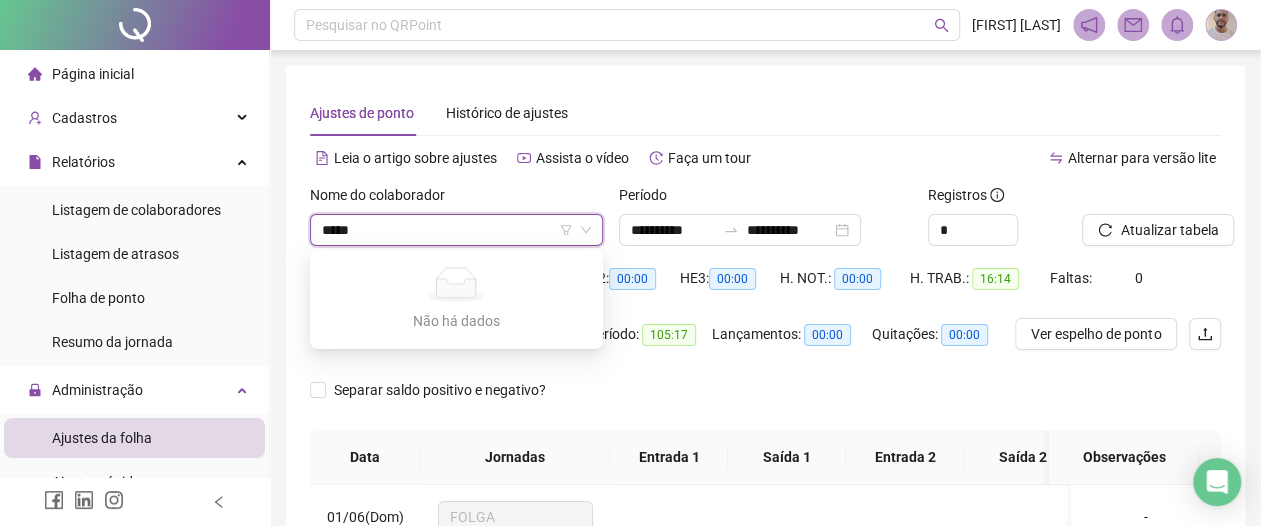 type on "******" 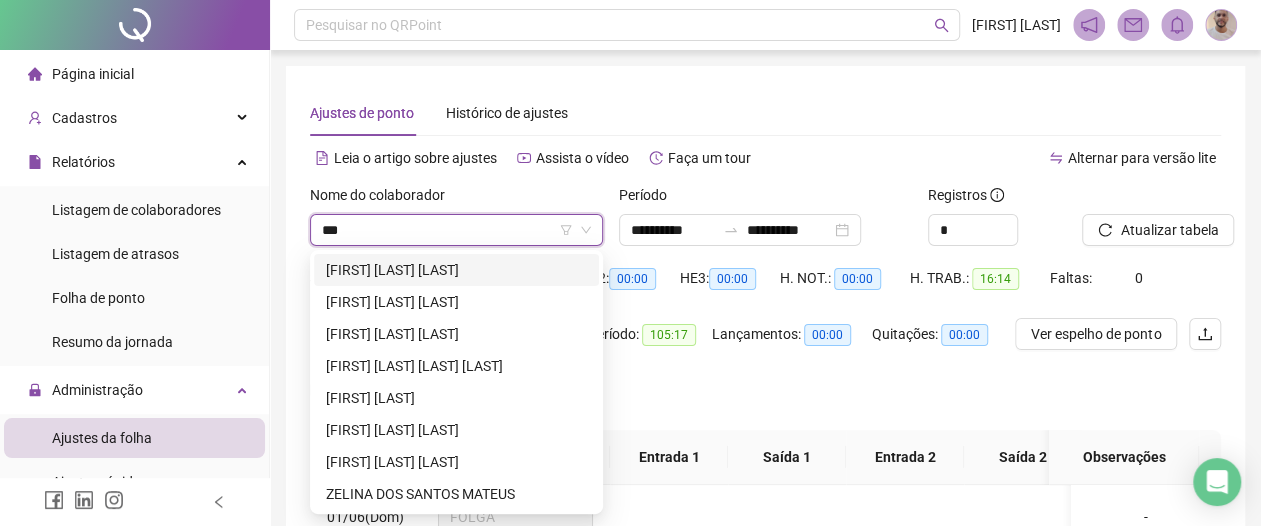 scroll, scrollTop: 0, scrollLeft: 0, axis: both 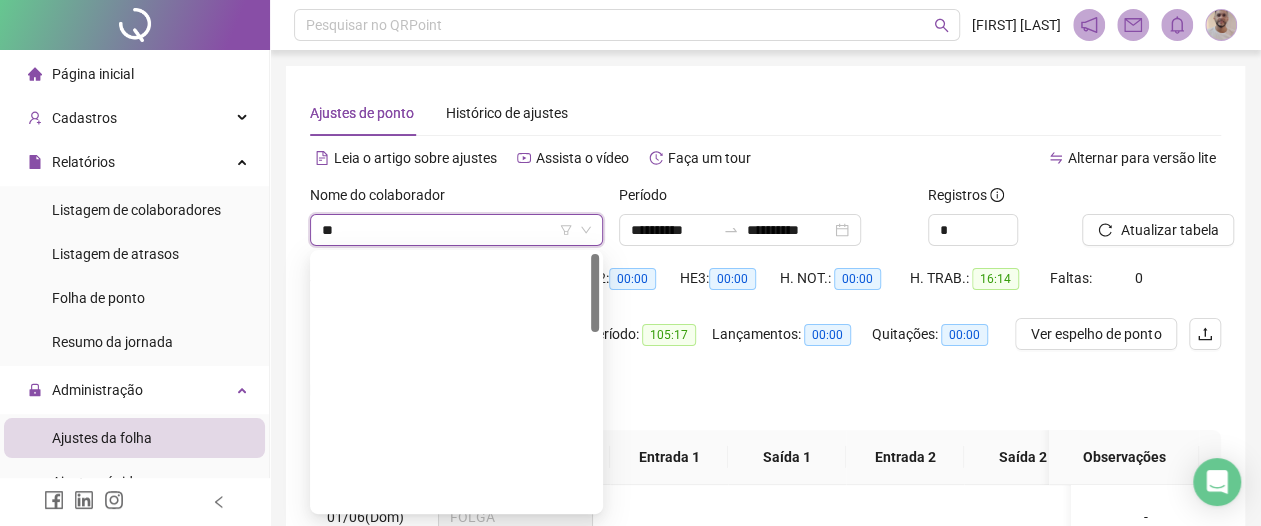 type on "*" 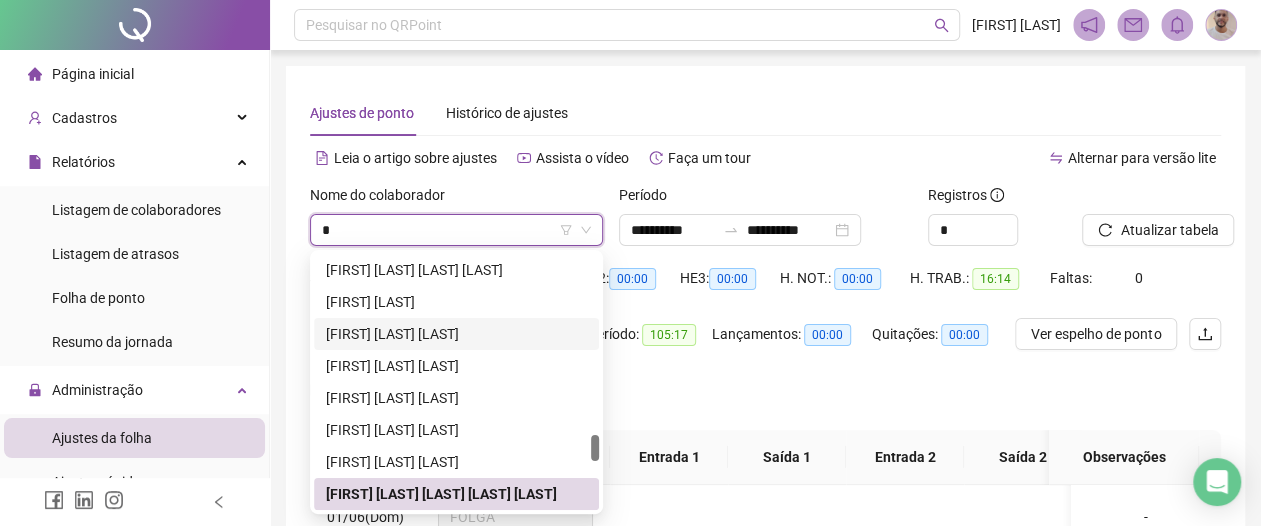 scroll, scrollTop: 2239, scrollLeft: 0, axis: vertical 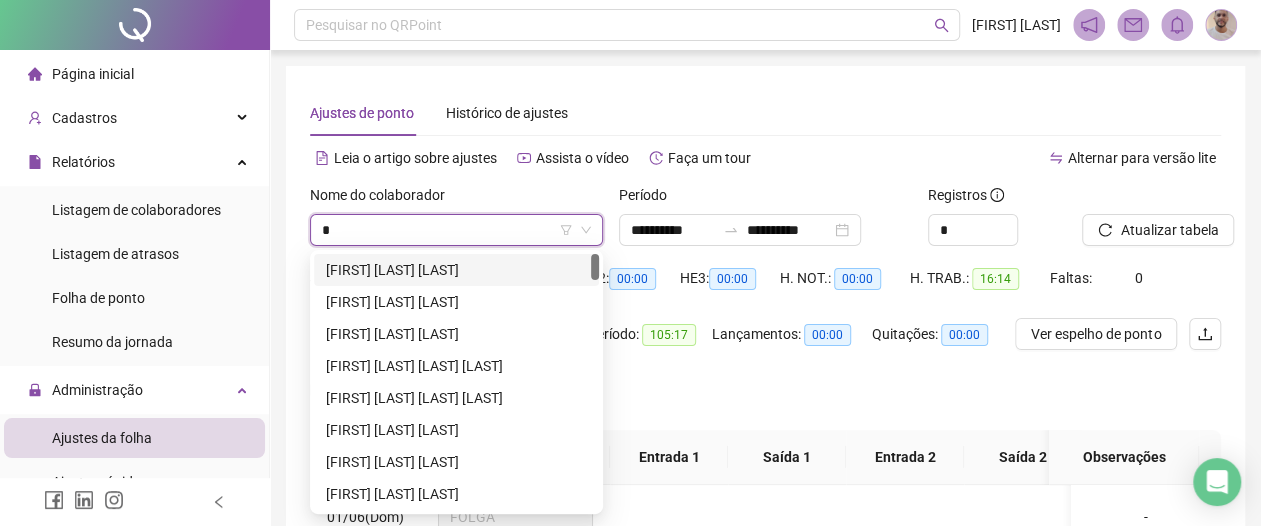 click on "*" at bounding box center (447, 230) 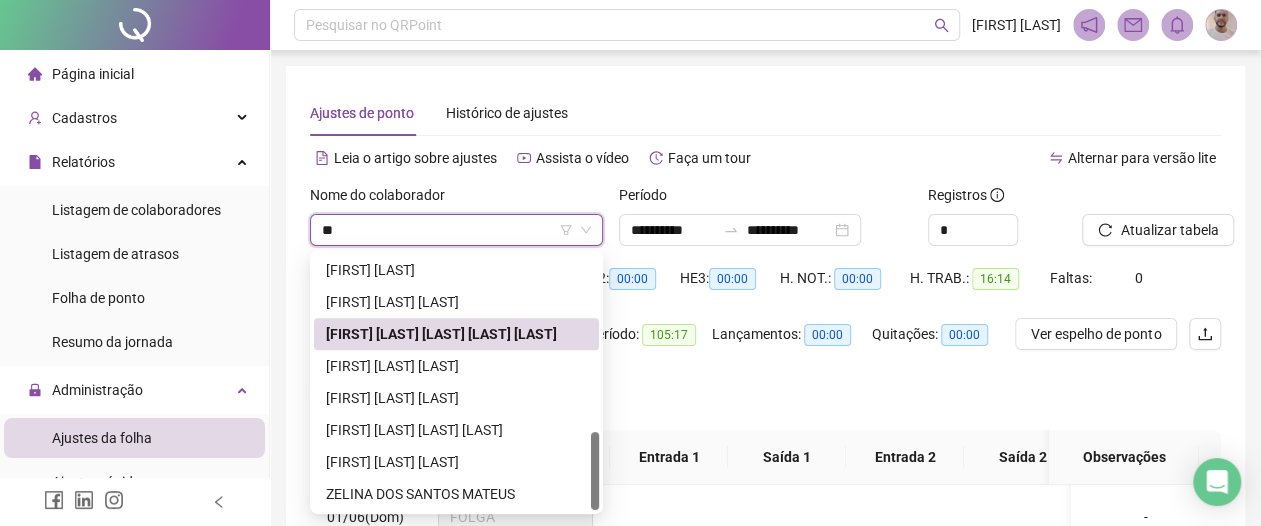 scroll, scrollTop: 0, scrollLeft: 0, axis: both 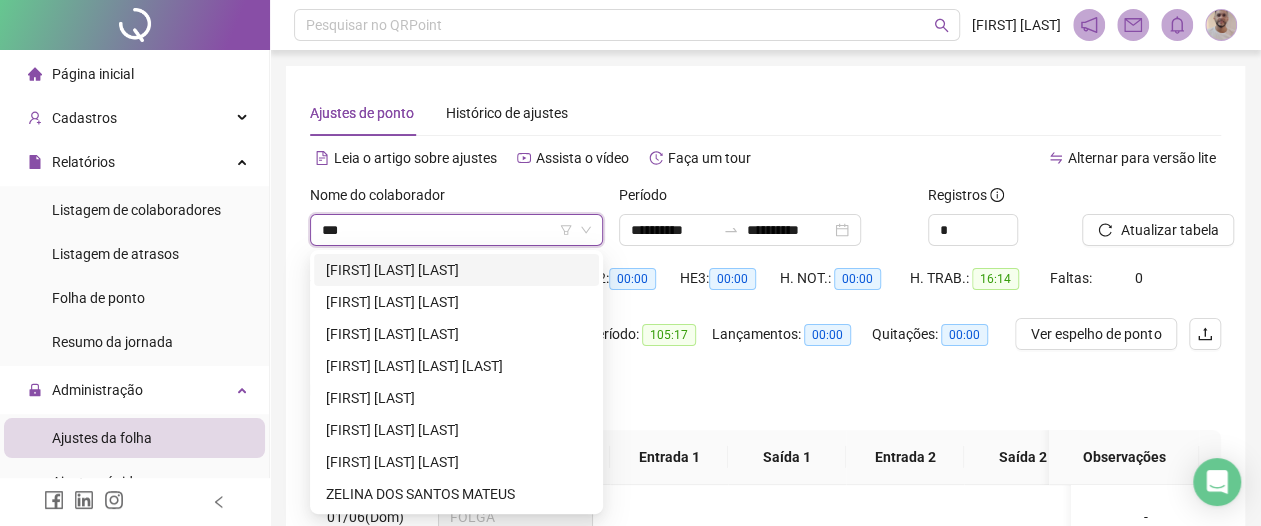 click on "***" at bounding box center (447, 230) 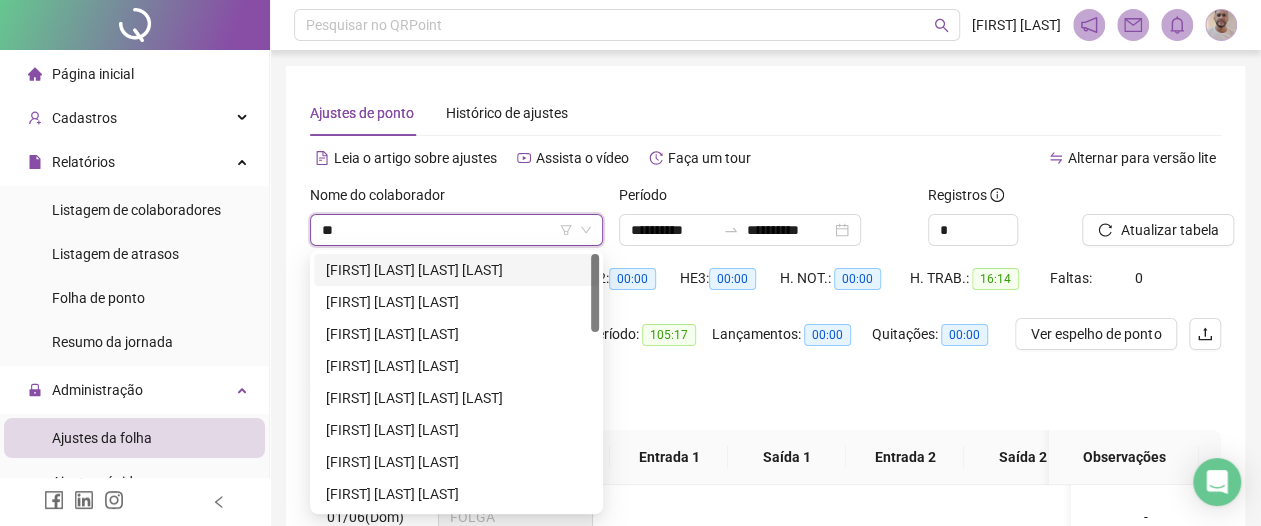 type on "*" 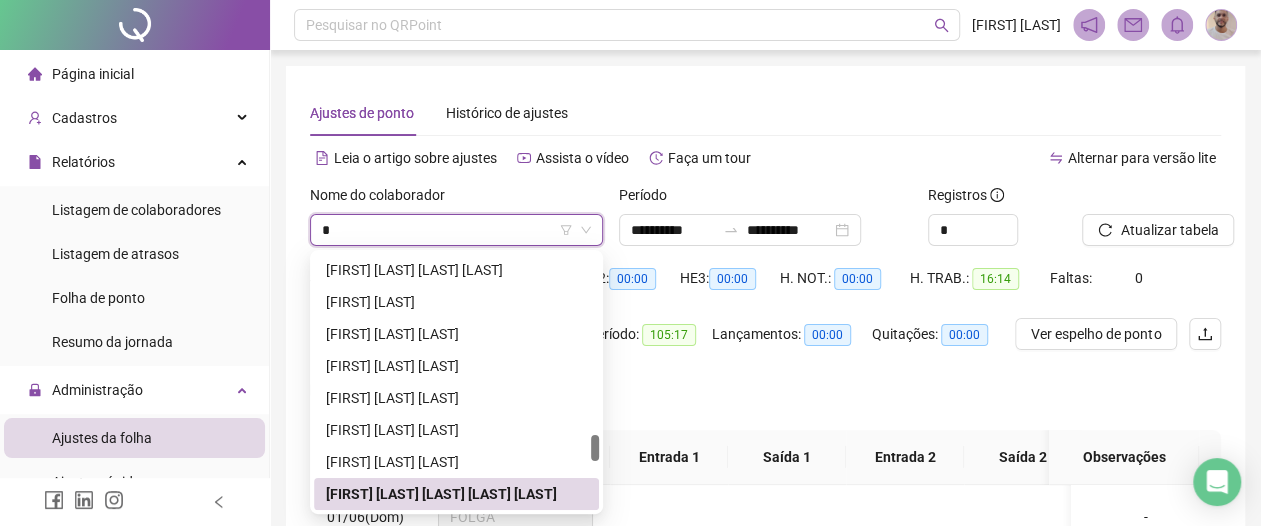 type 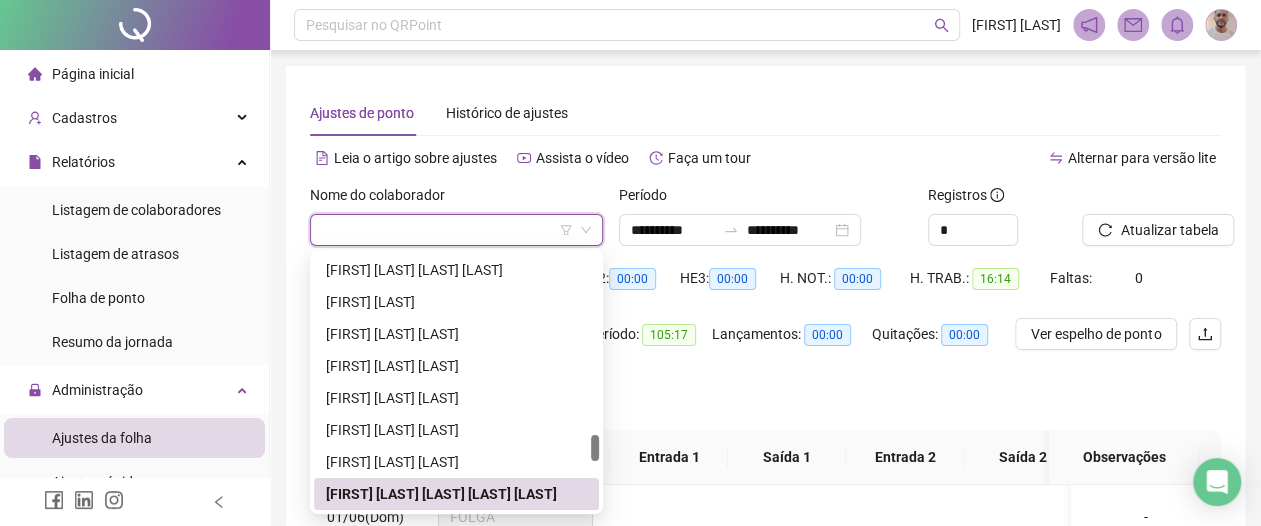 scroll, scrollTop: 1920, scrollLeft: 0, axis: vertical 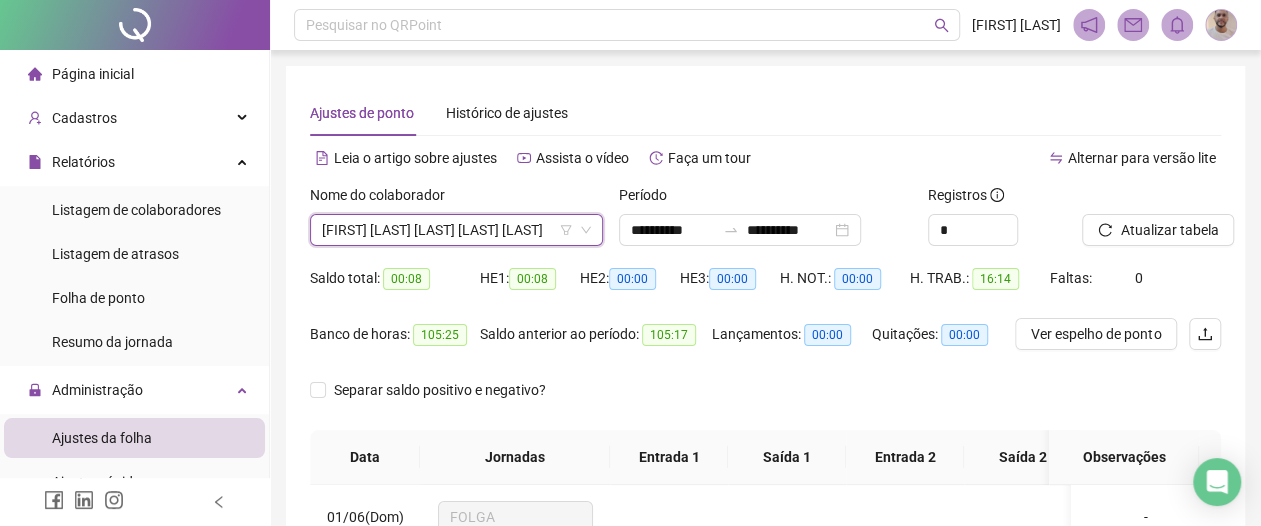 click on "Alternar para versão lite" at bounding box center (994, 158) 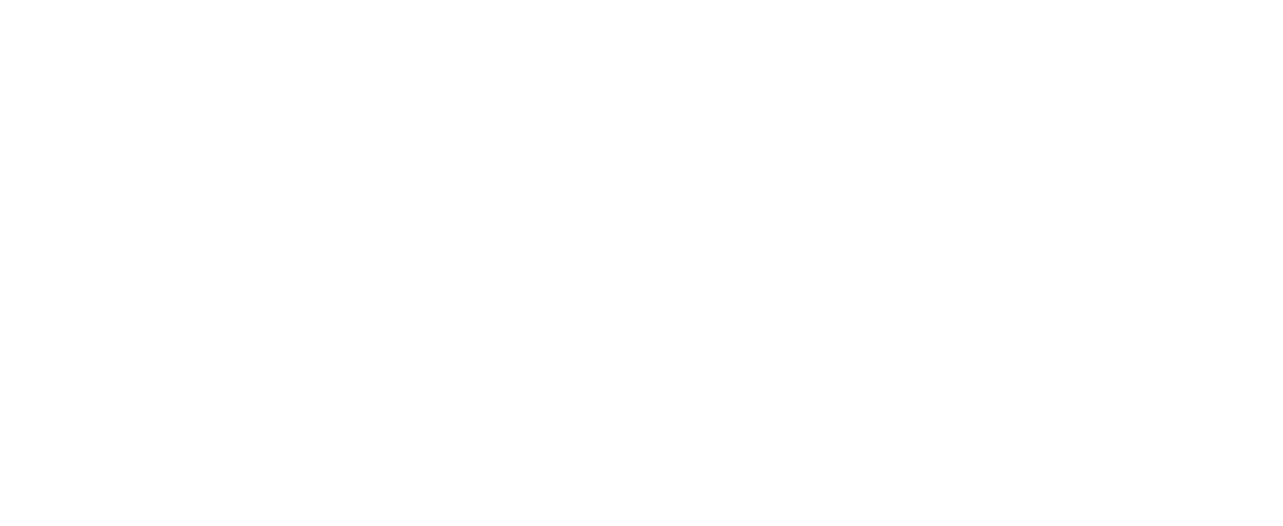 scroll, scrollTop: 0, scrollLeft: 0, axis: both 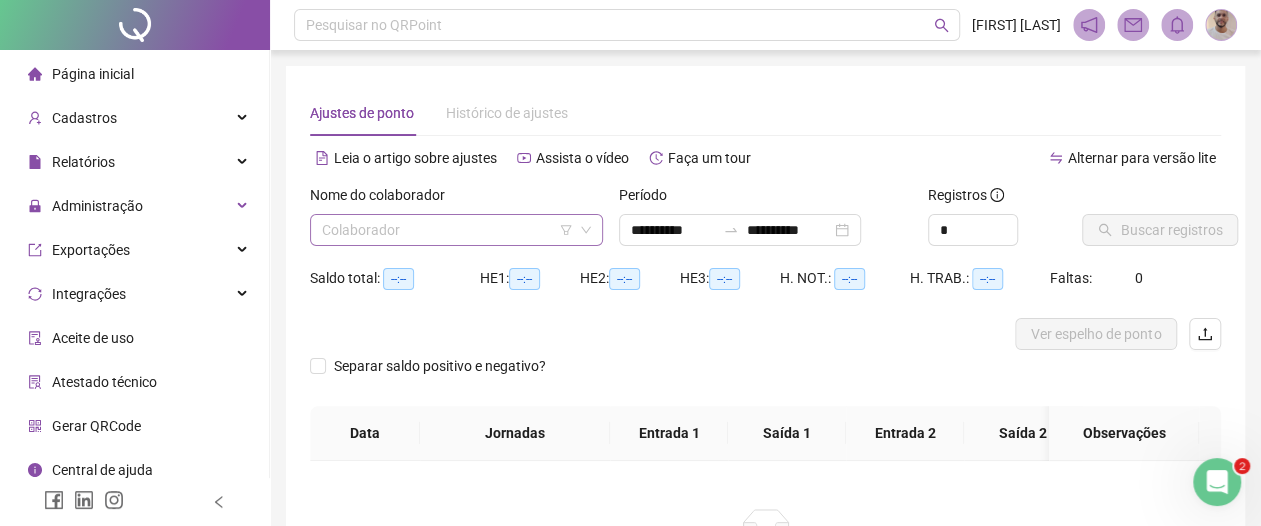 click at bounding box center [447, 230] 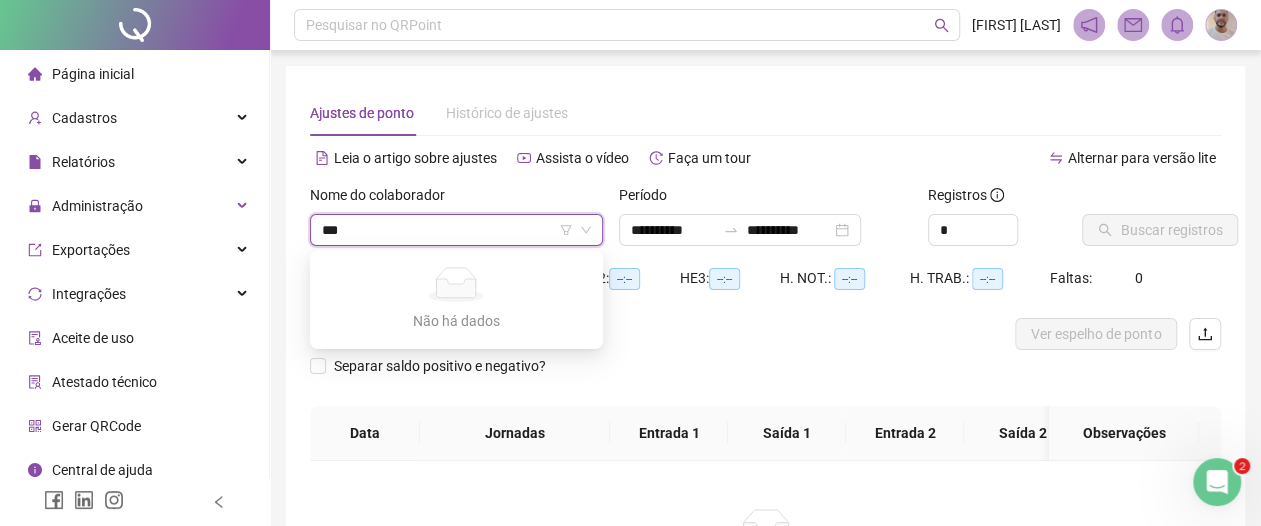 type on "**" 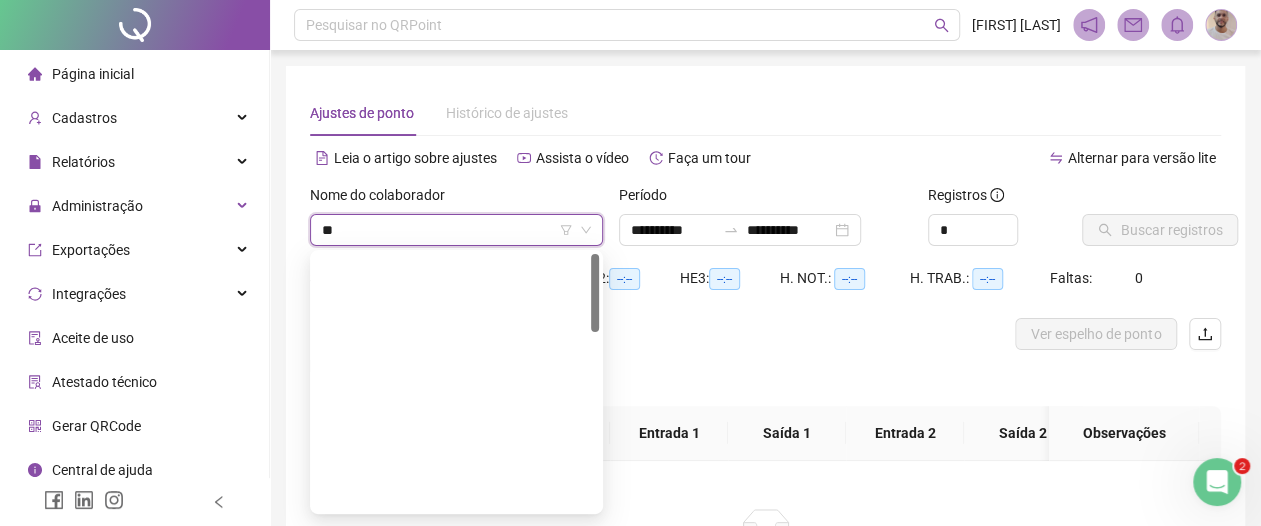 scroll, scrollTop: 0, scrollLeft: 0, axis: both 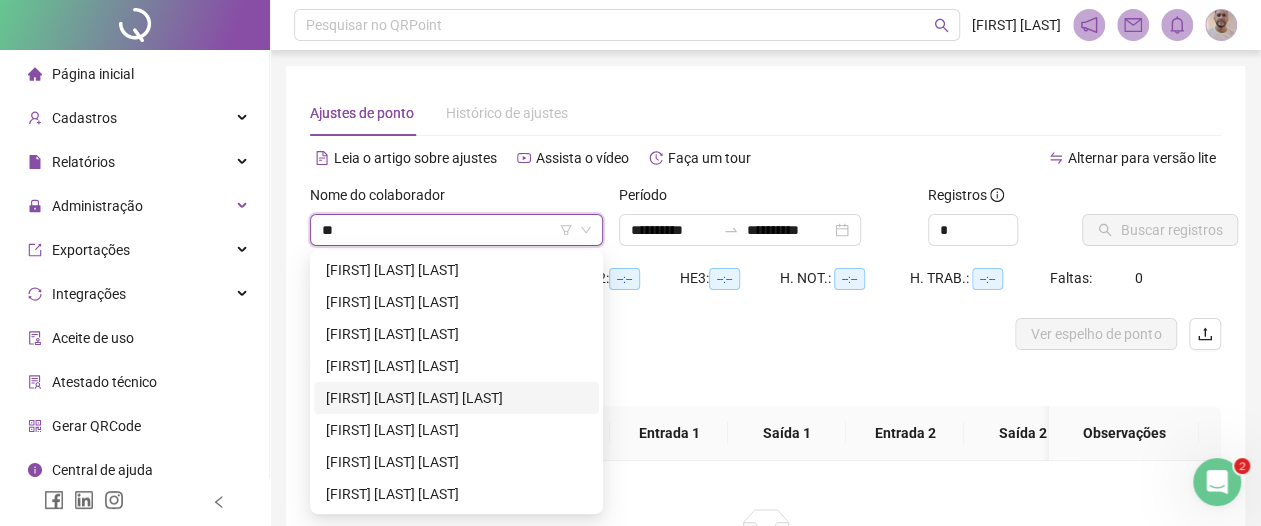click on "[FIRST] [LAST] [LAST] [LAST]" at bounding box center [456, 398] 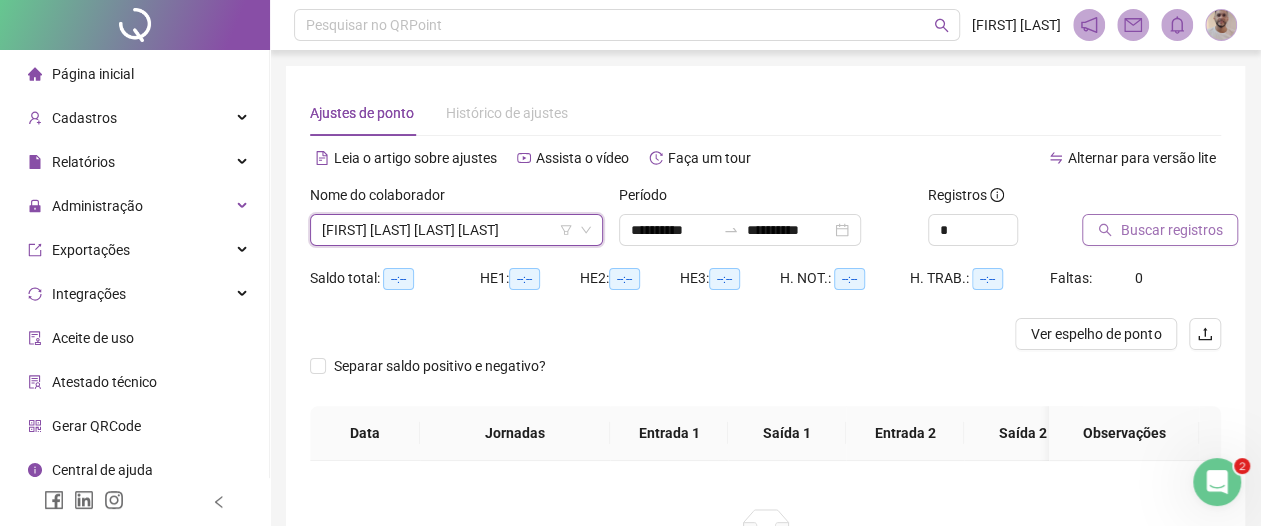 click on "Buscar registros" at bounding box center [1171, 230] 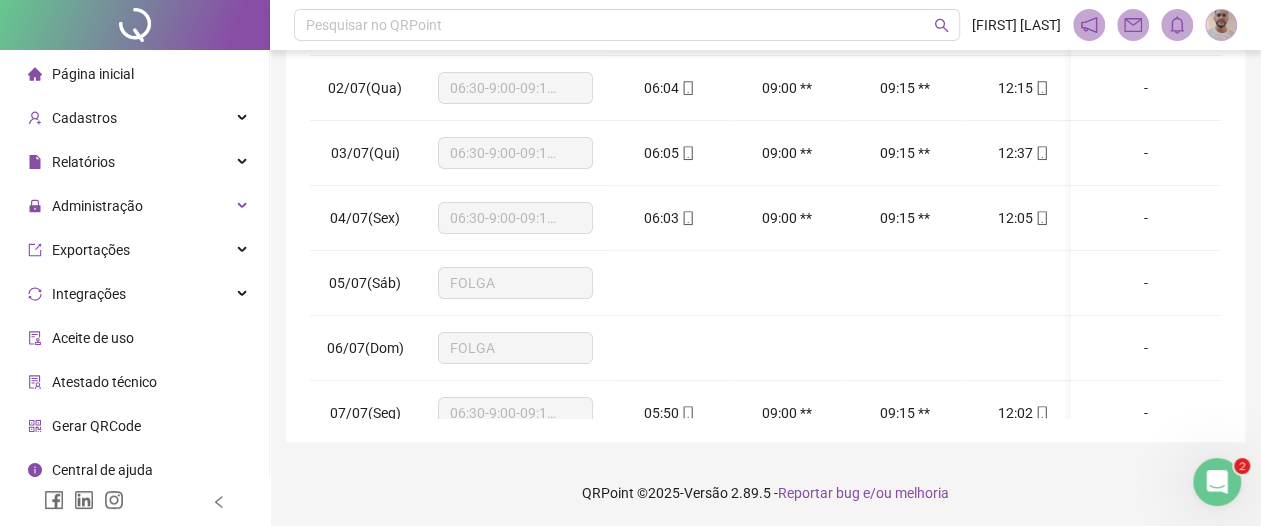 scroll, scrollTop: 0, scrollLeft: 0, axis: both 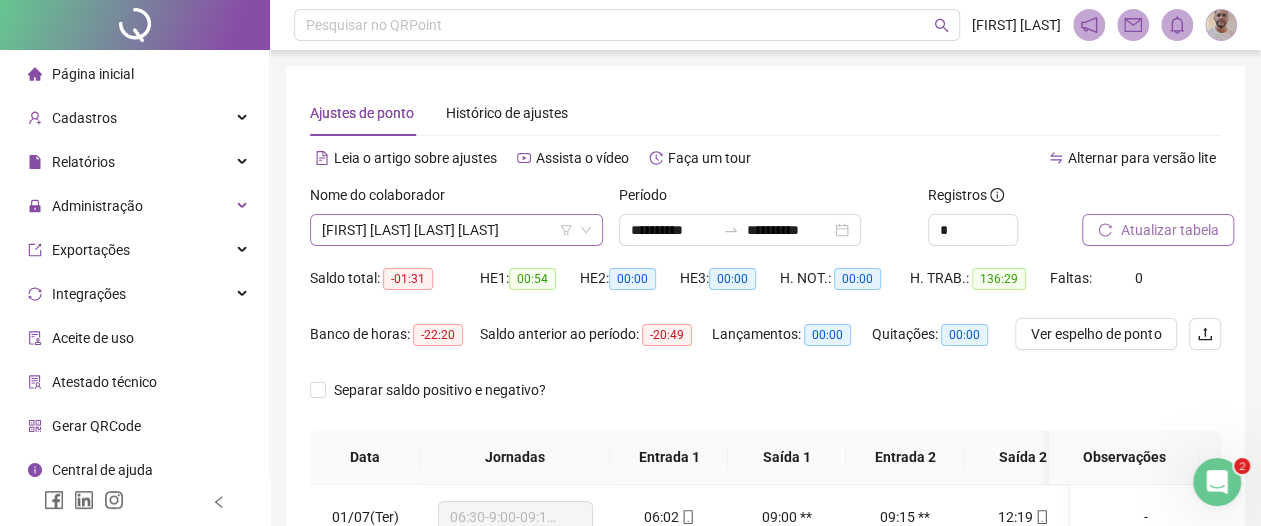 click on "[FIRST] [LAST] [LAST] [LAST]" at bounding box center (456, 230) 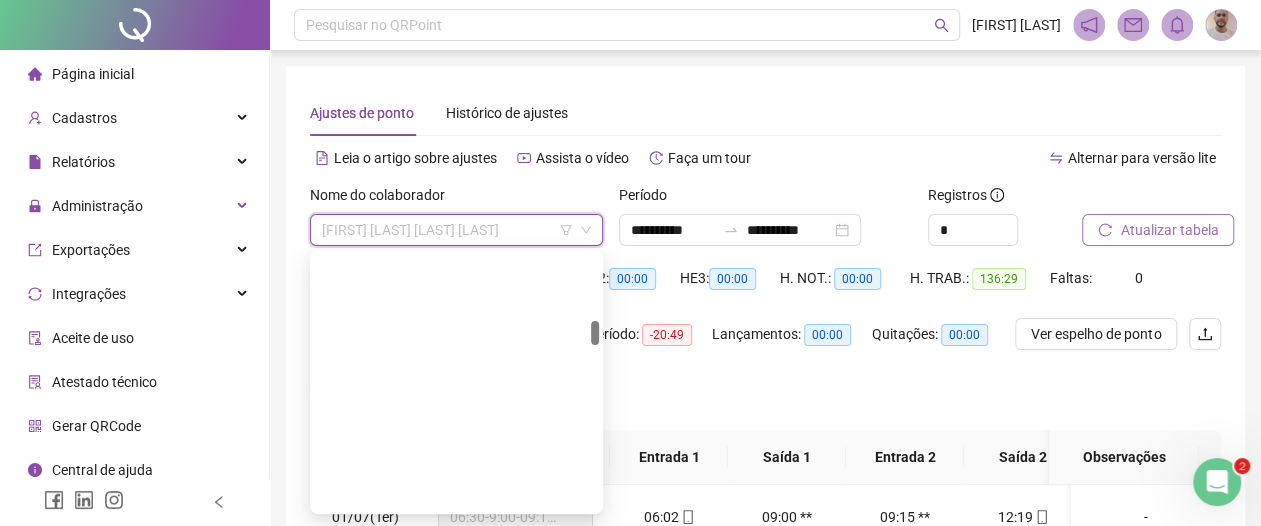 scroll, scrollTop: 706, scrollLeft: 0, axis: vertical 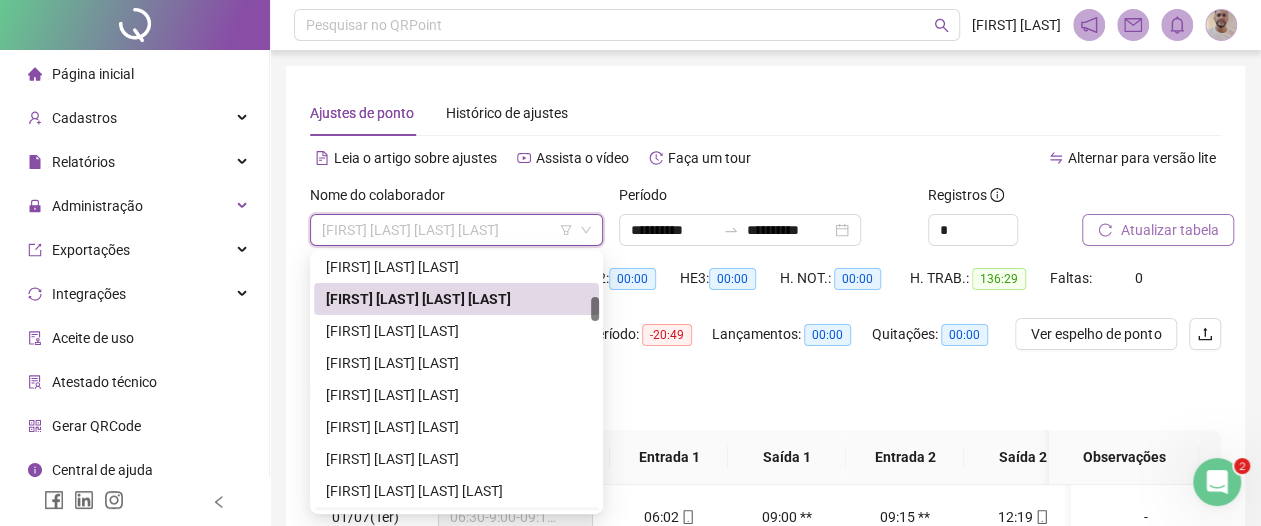 drag, startPoint x: 595, startPoint y: 332, endPoint x: 590, endPoint y: 308, distance: 24.5153 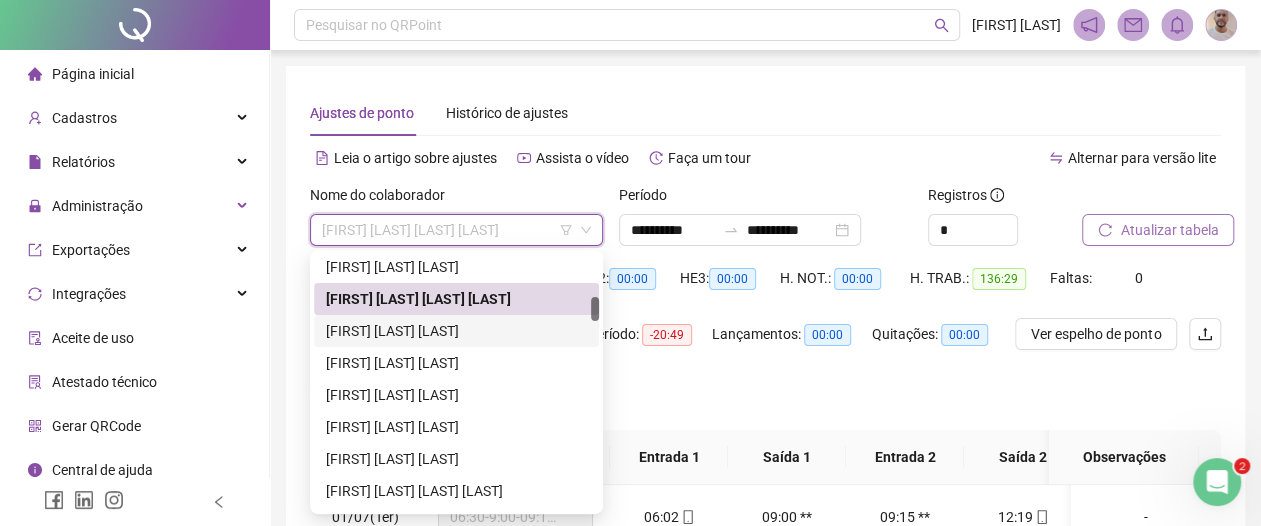 click on "[FIRST] [LAST] [LAST]" at bounding box center (456, 331) 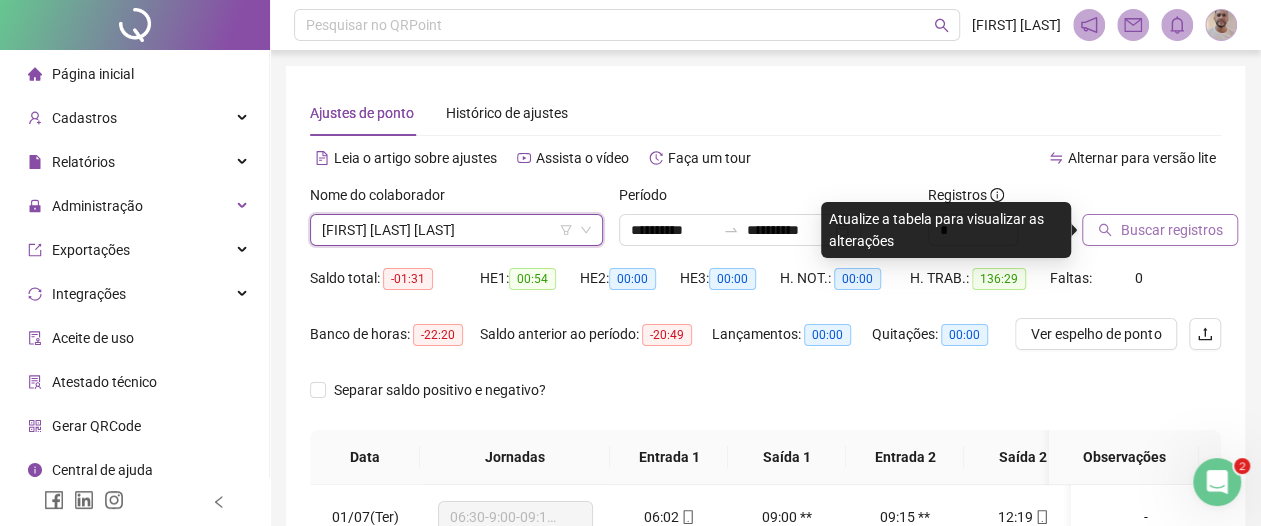 click on "Buscar registros" at bounding box center [1171, 230] 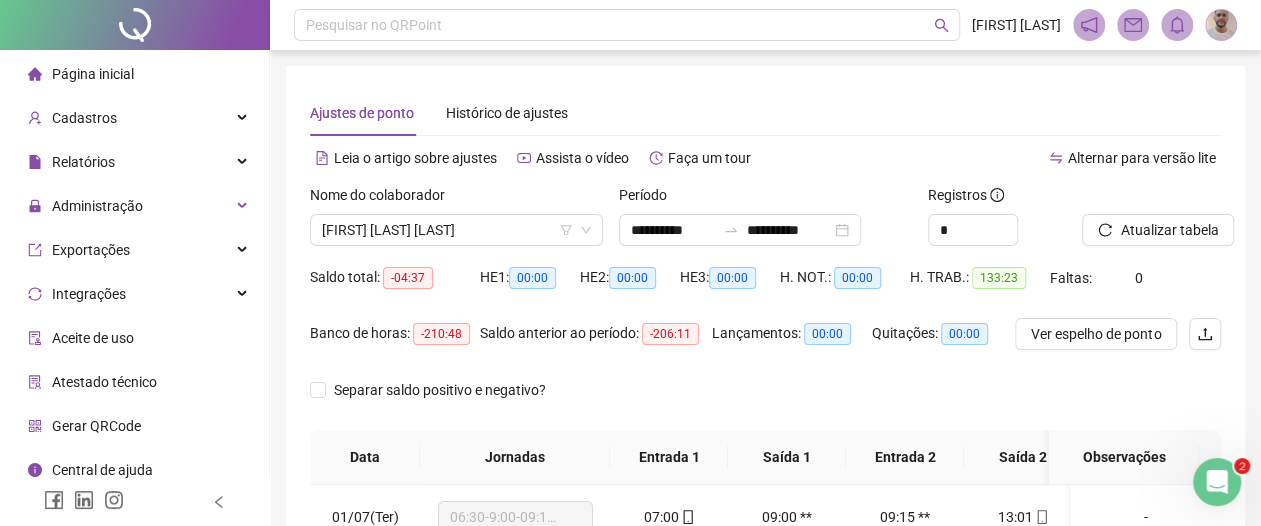 scroll, scrollTop: 494, scrollLeft: 0, axis: vertical 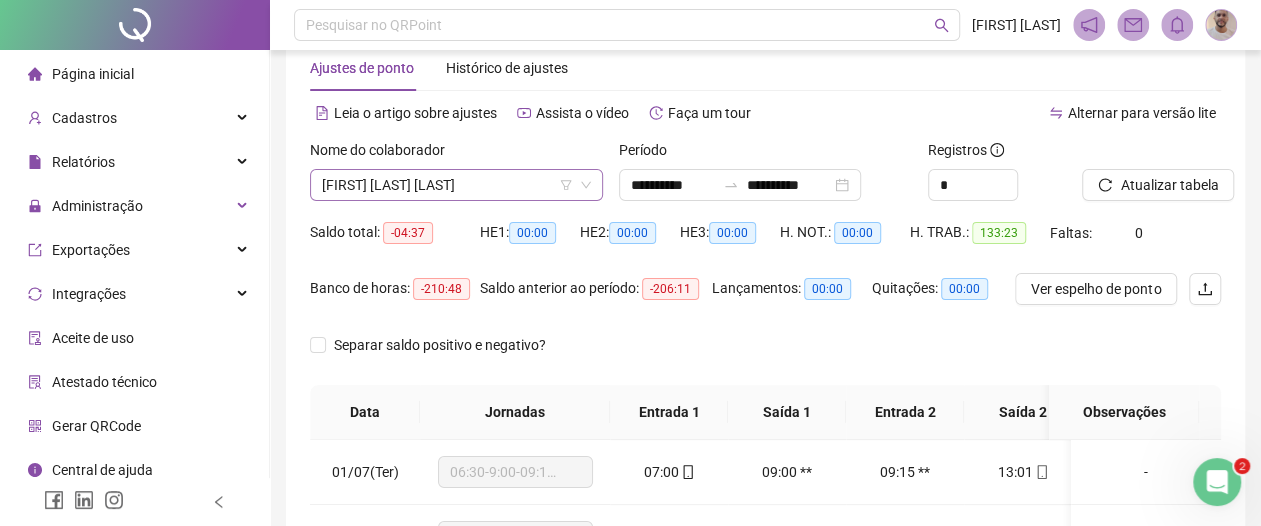 click 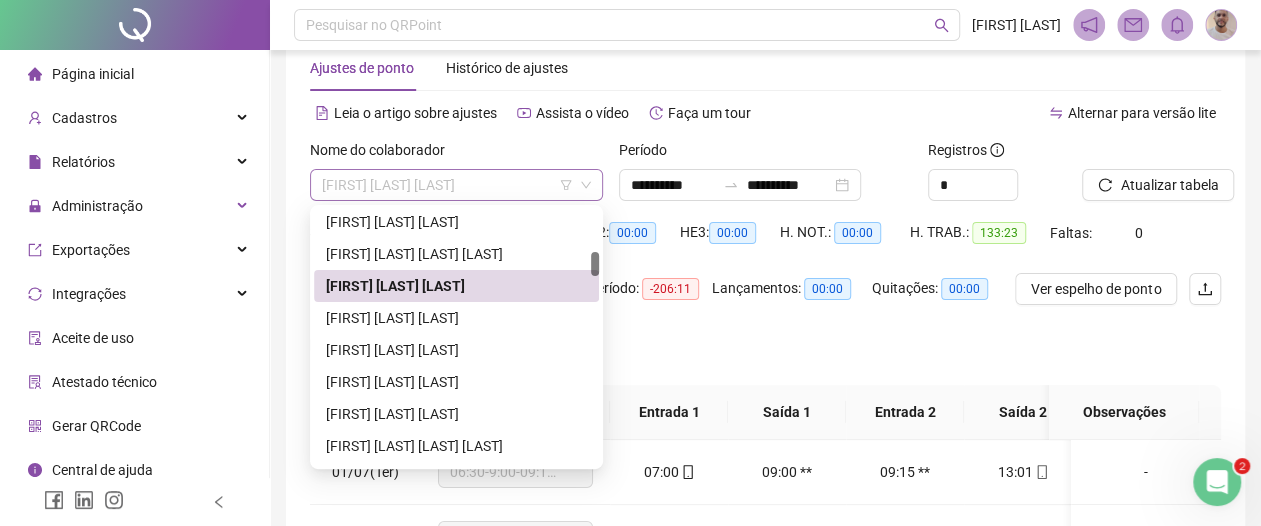 click on "[FIRST] [LAST] [LAST]" at bounding box center (456, 185) 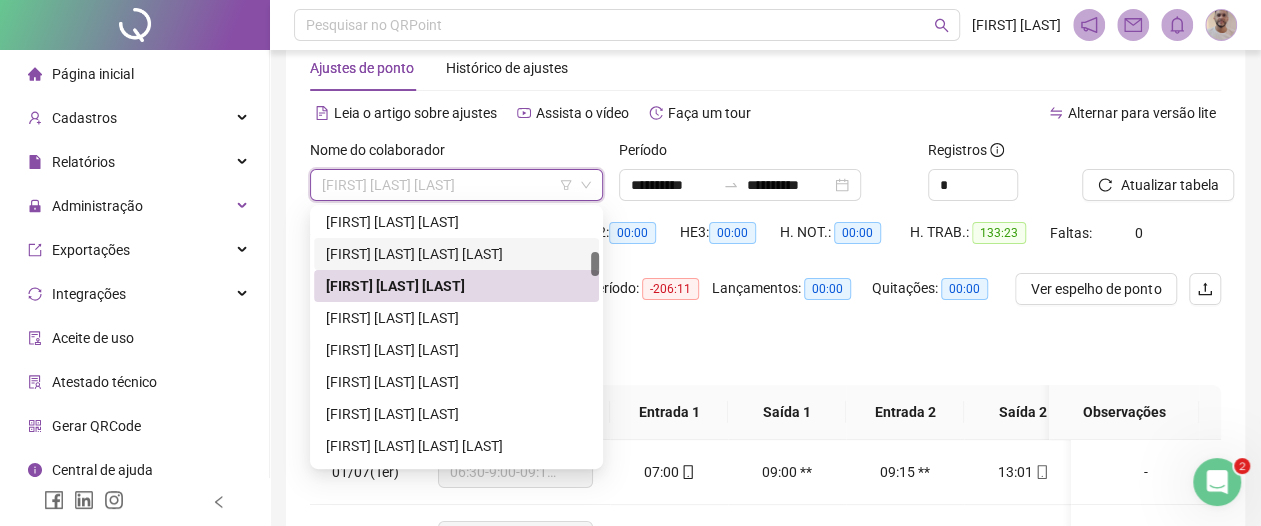 click on "[FIRST] [LAST] [LAST] [LAST]" at bounding box center [456, 254] 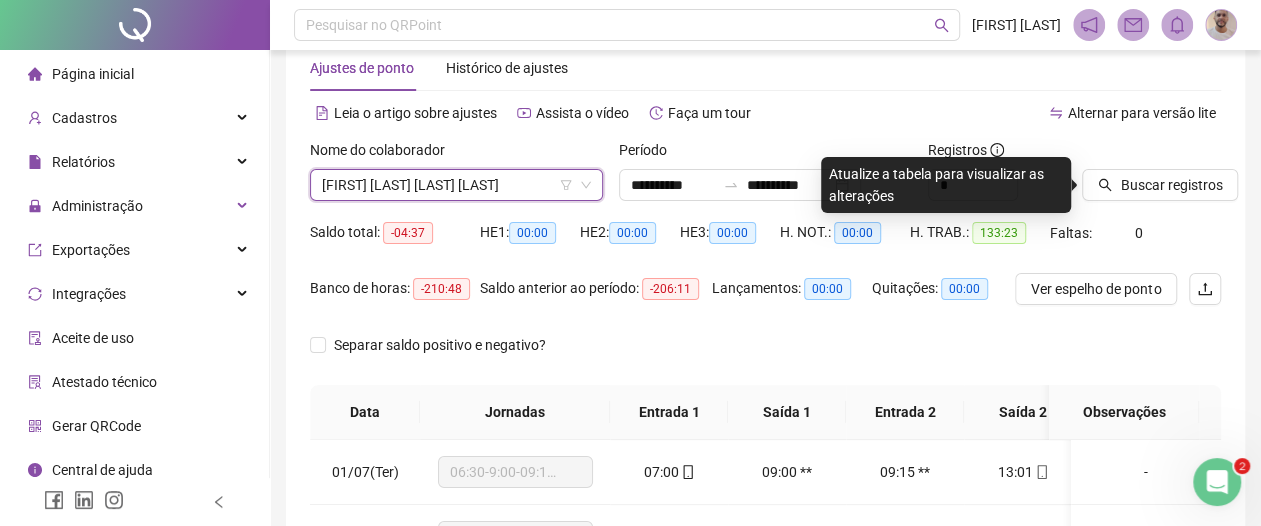 click on "Separar saldo positivo e negativo?" at bounding box center (765, 357) 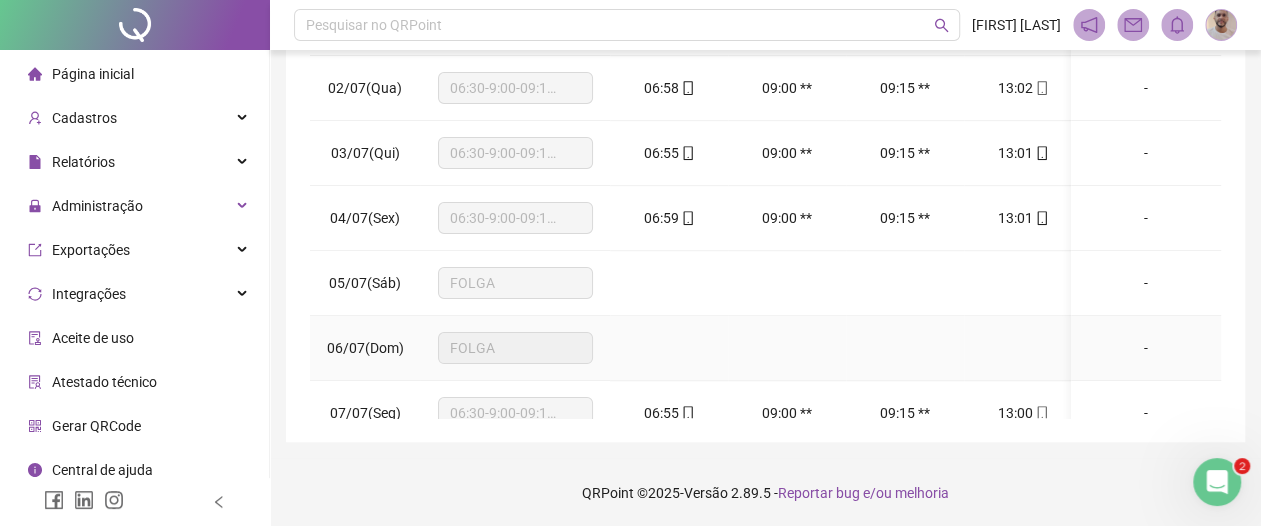 scroll, scrollTop: 0, scrollLeft: 0, axis: both 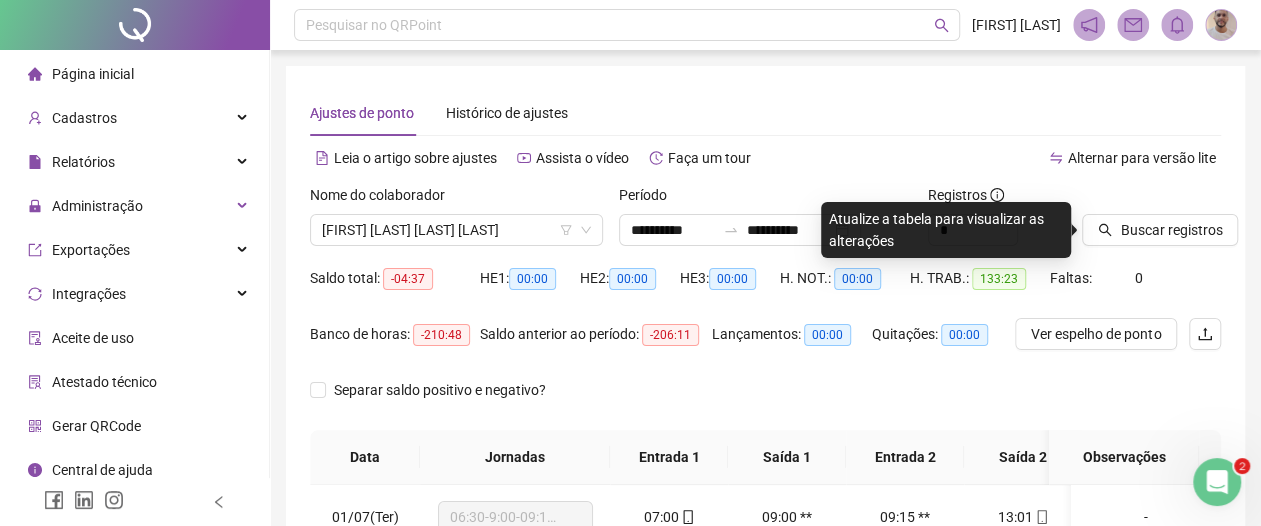 drag, startPoint x: 489, startPoint y: 228, endPoint x: 490, endPoint y: 252, distance: 24.020824 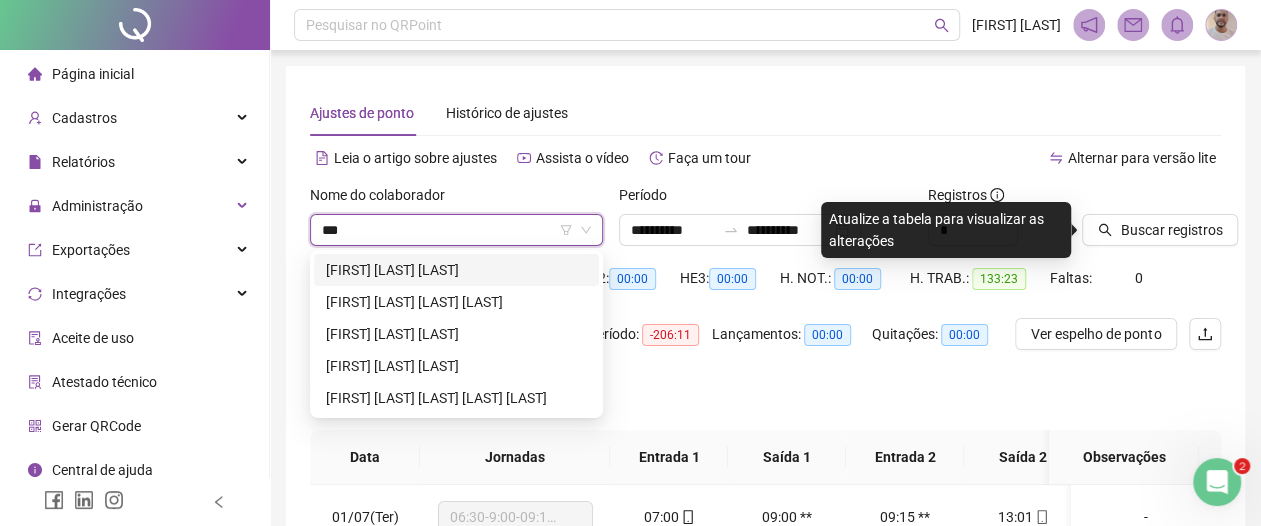 scroll, scrollTop: 0, scrollLeft: 0, axis: both 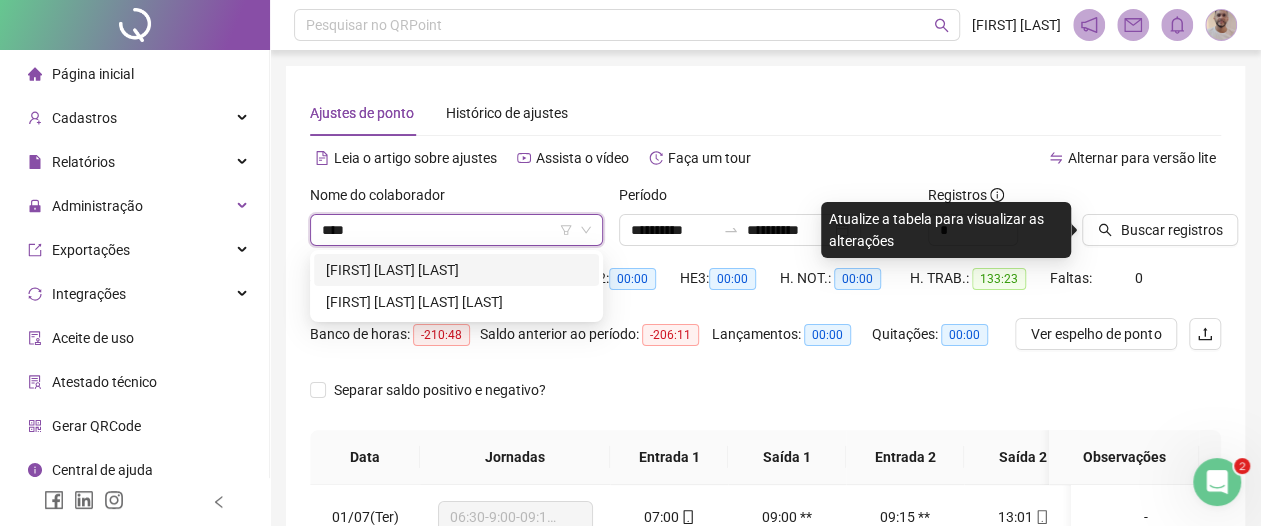 click on "[FIRST] [LAST] [LAST]" at bounding box center [456, 270] 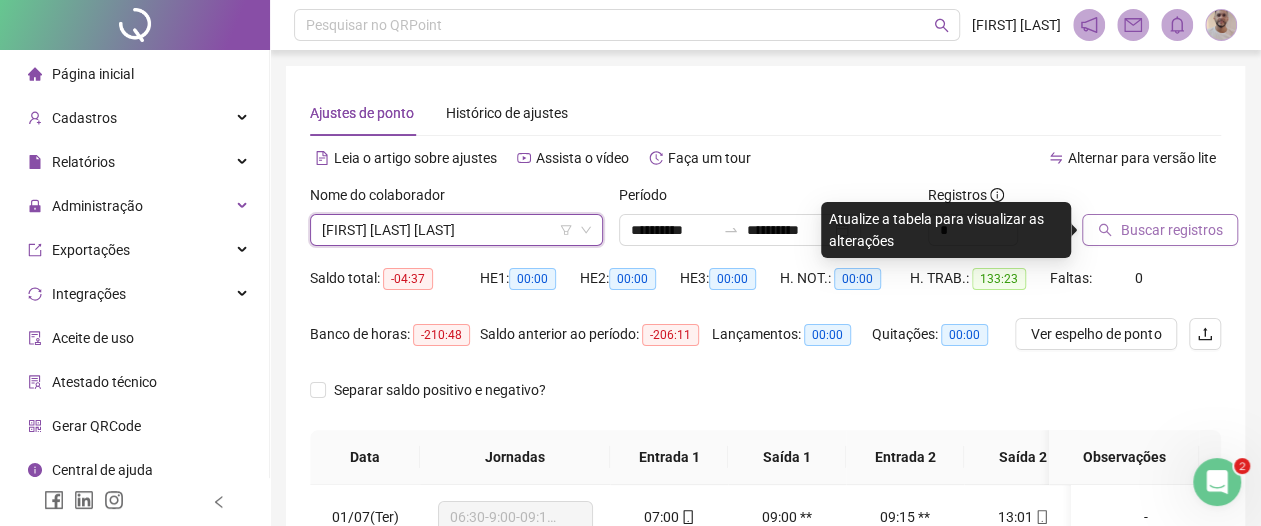 click on "Buscar registros" at bounding box center (1171, 230) 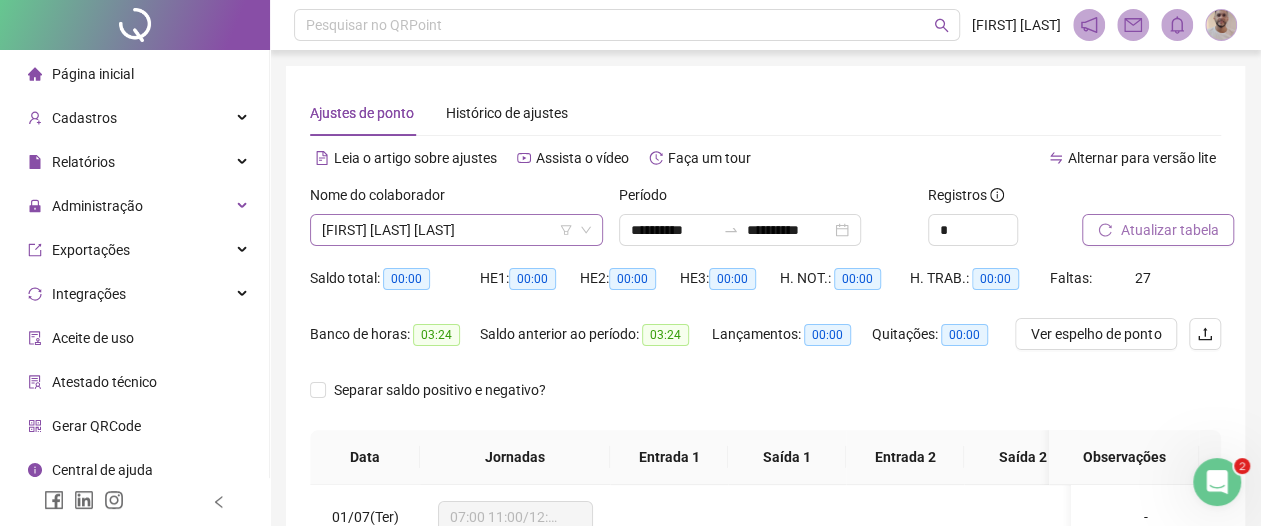 click on "[FIRST] [LAST] [LAST]" at bounding box center (456, 230) 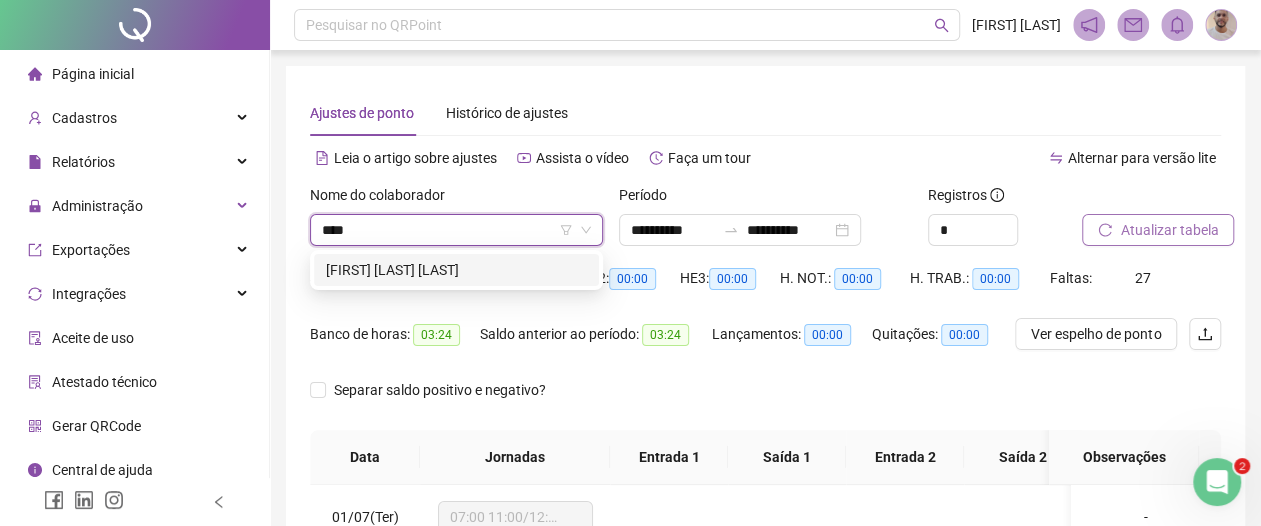 scroll, scrollTop: 0, scrollLeft: 0, axis: both 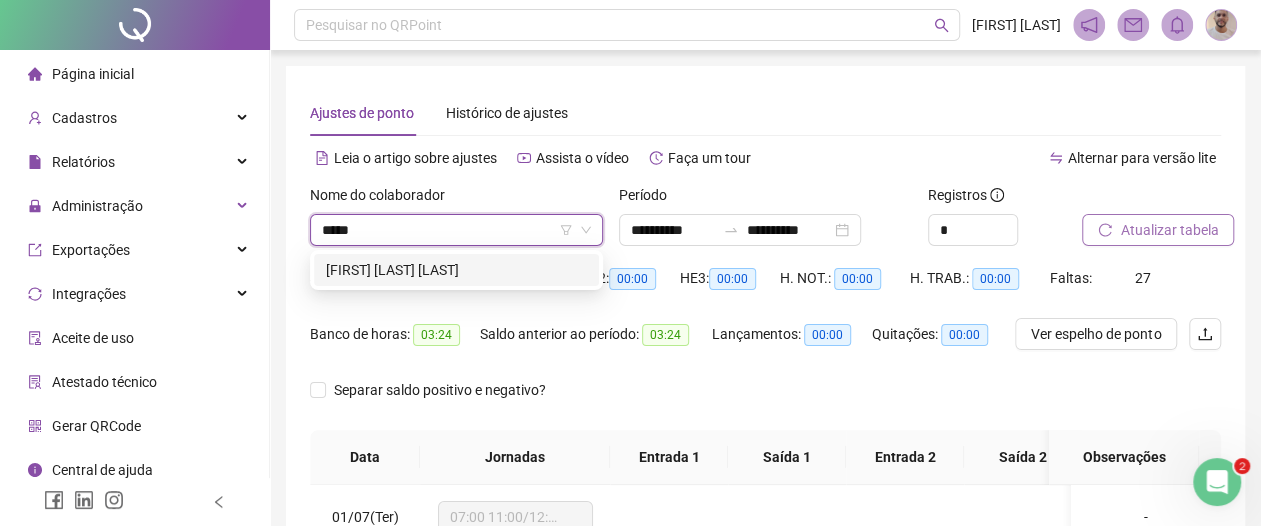 type on "******" 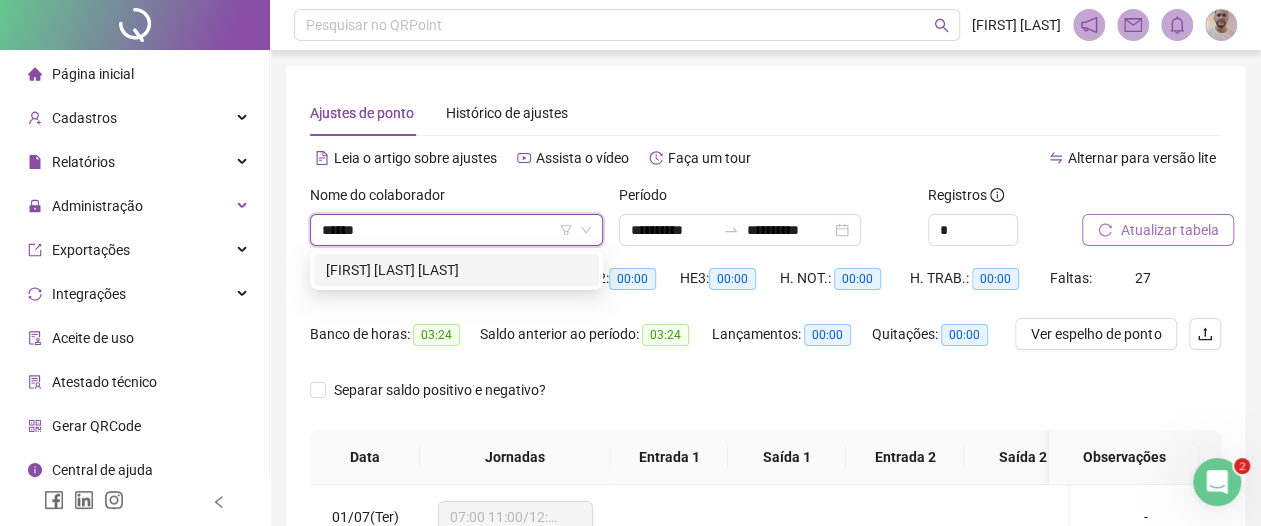 click on "[FIRST] [LAST] [LAST]" at bounding box center (456, 270) 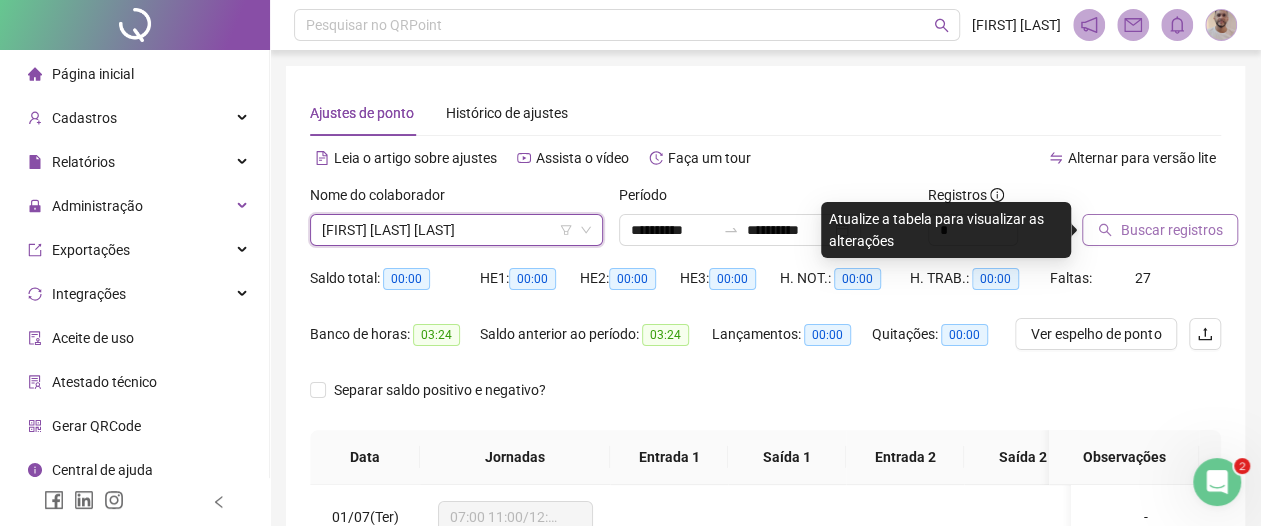 click on "Buscar registros" at bounding box center (1171, 230) 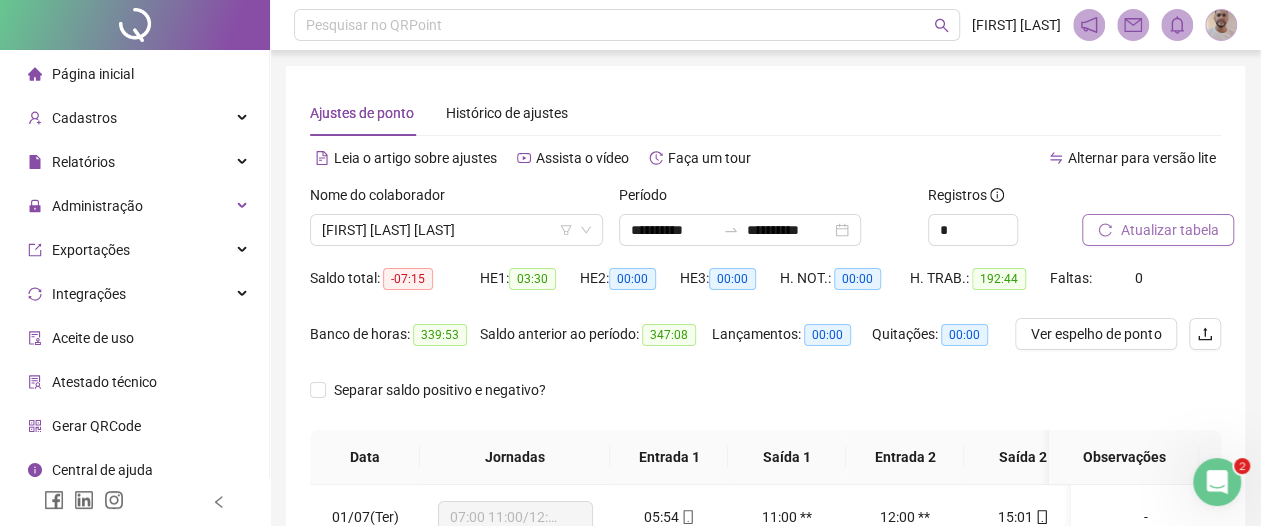 click on "Nome do colaborador [FIRST] [LAST] [LAST]" at bounding box center [456, 223] 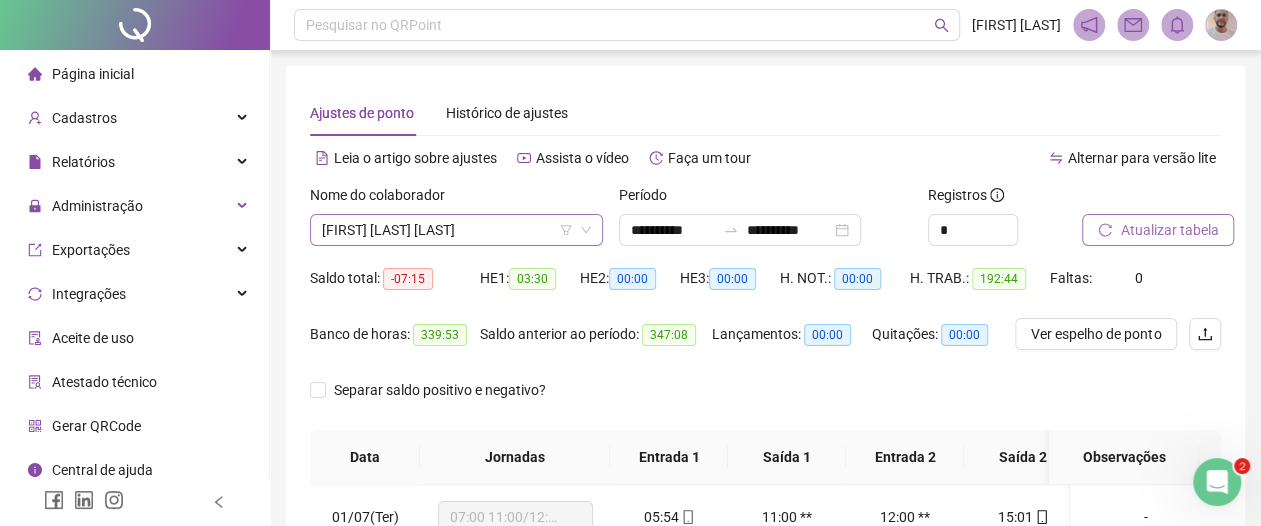 click on "[FIRST] [LAST] [LAST]" at bounding box center [456, 230] 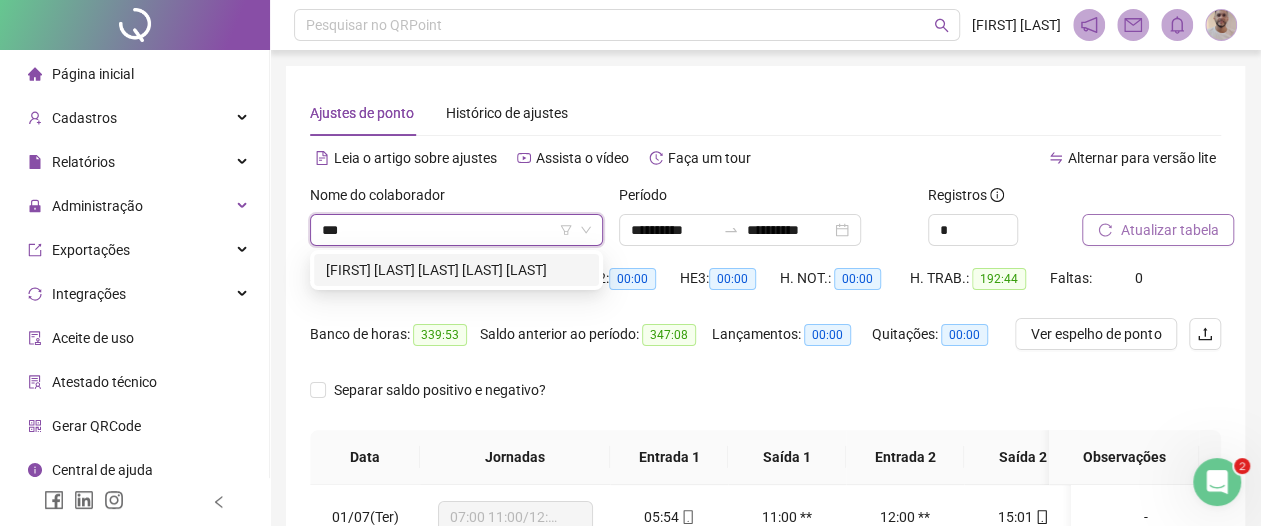 scroll, scrollTop: 0, scrollLeft: 0, axis: both 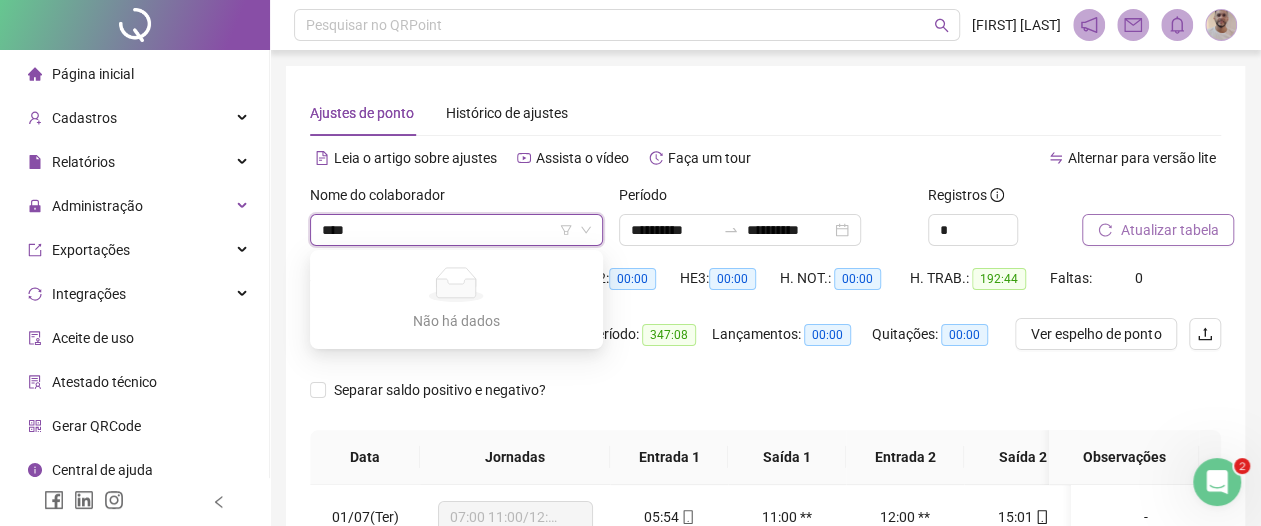 type on "***" 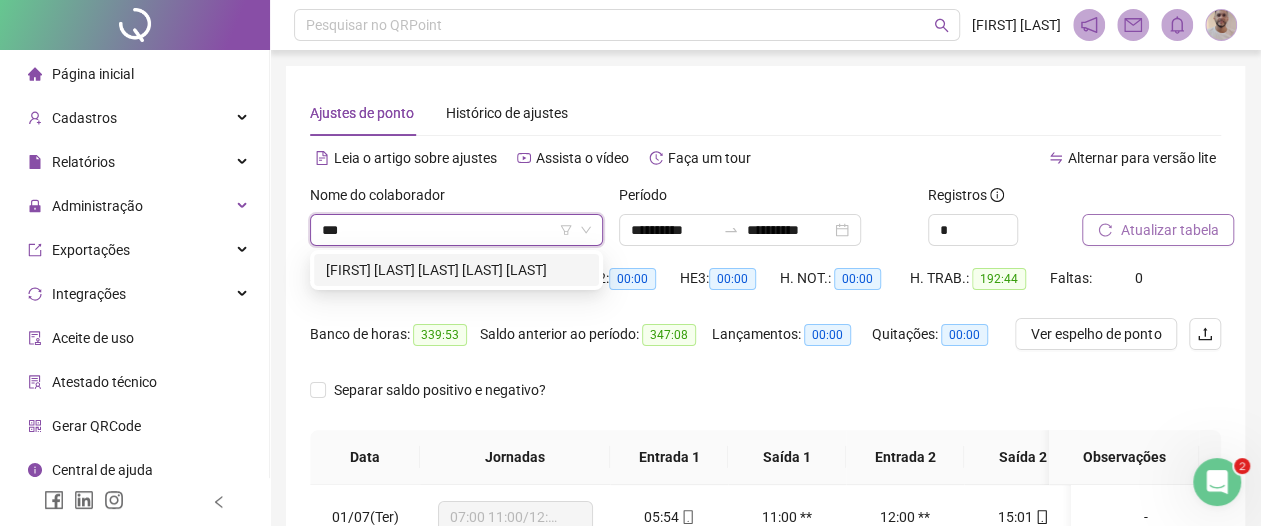 click on "[FIRST] [LAST] [LAST] [LAST] [LAST]" at bounding box center (456, 270) 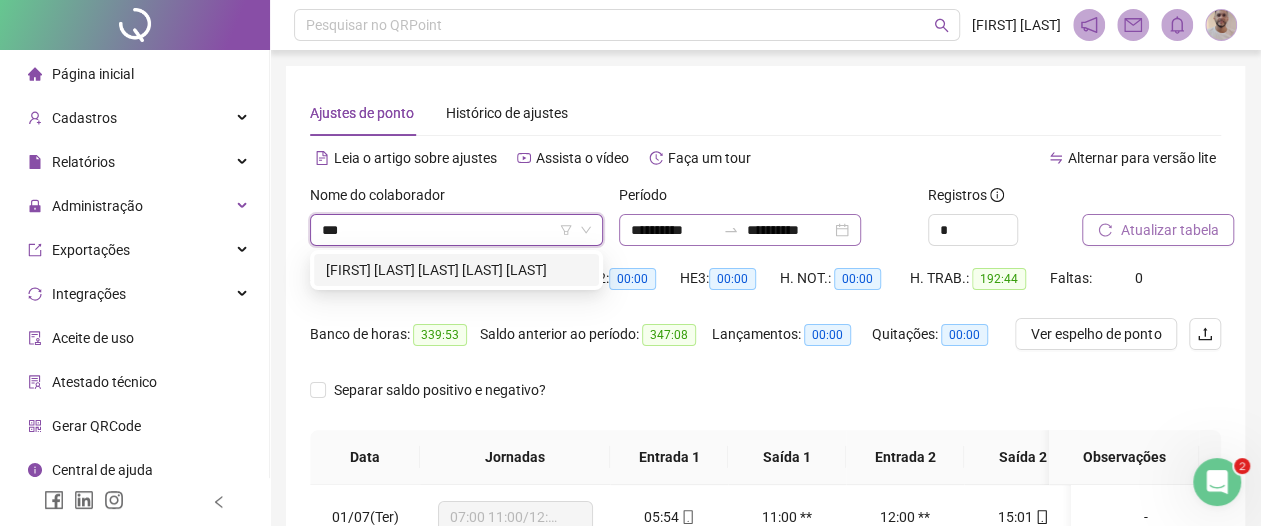 type 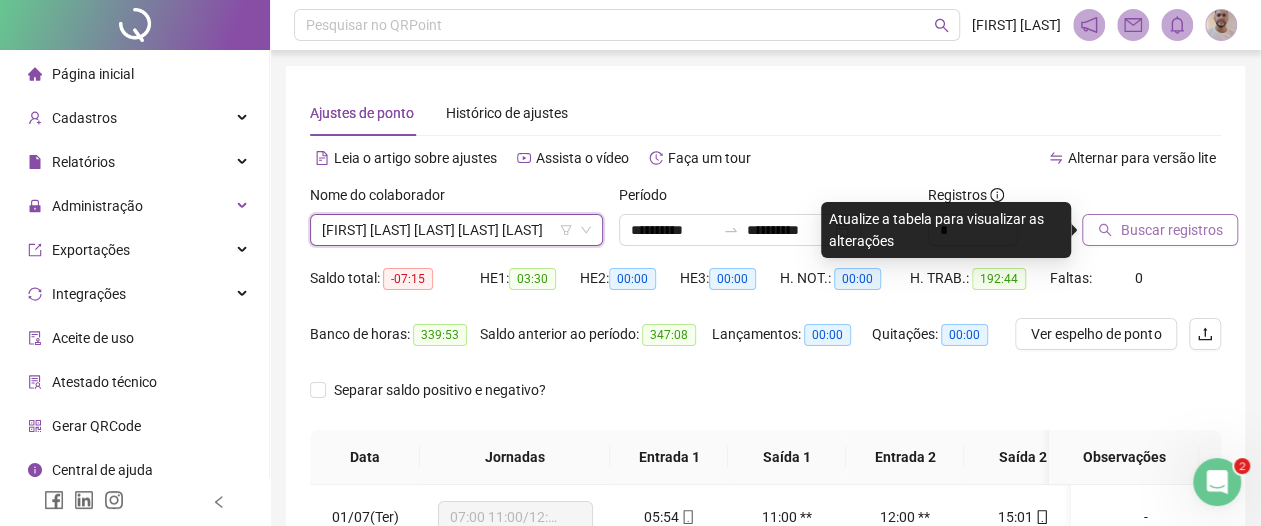 click on "Buscar registros" at bounding box center [1171, 230] 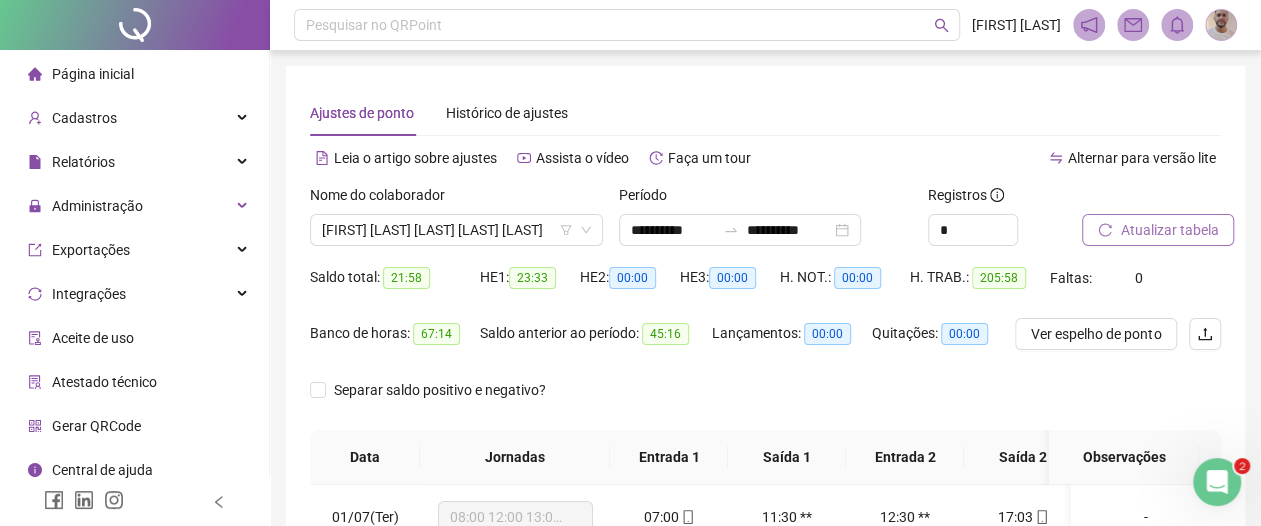scroll, scrollTop: 494, scrollLeft: 0, axis: vertical 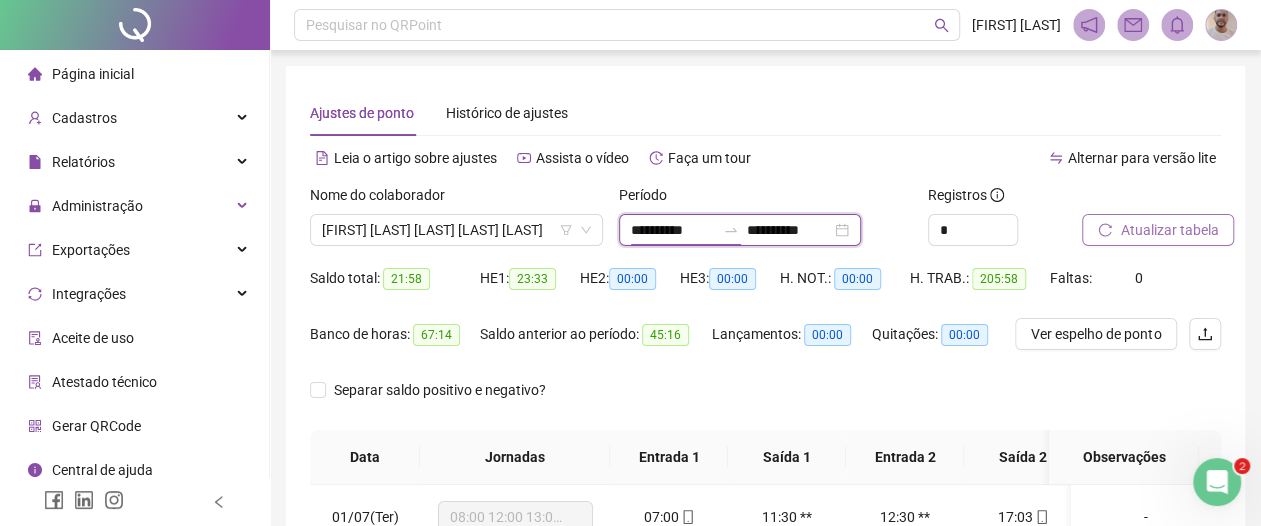 click on "**********" at bounding box center [673, 230] 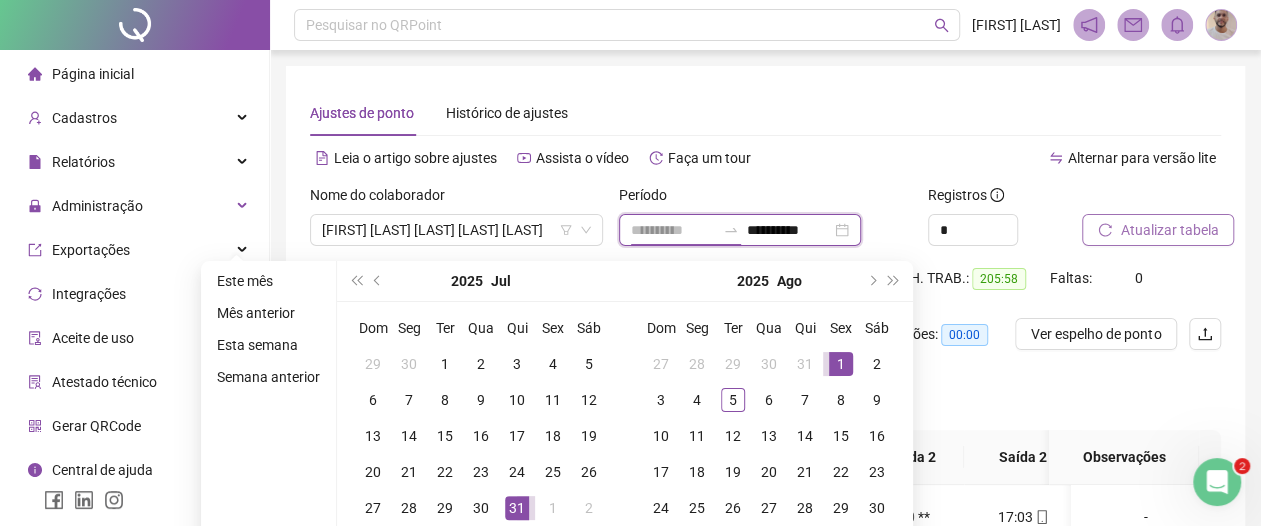 type on "**********" 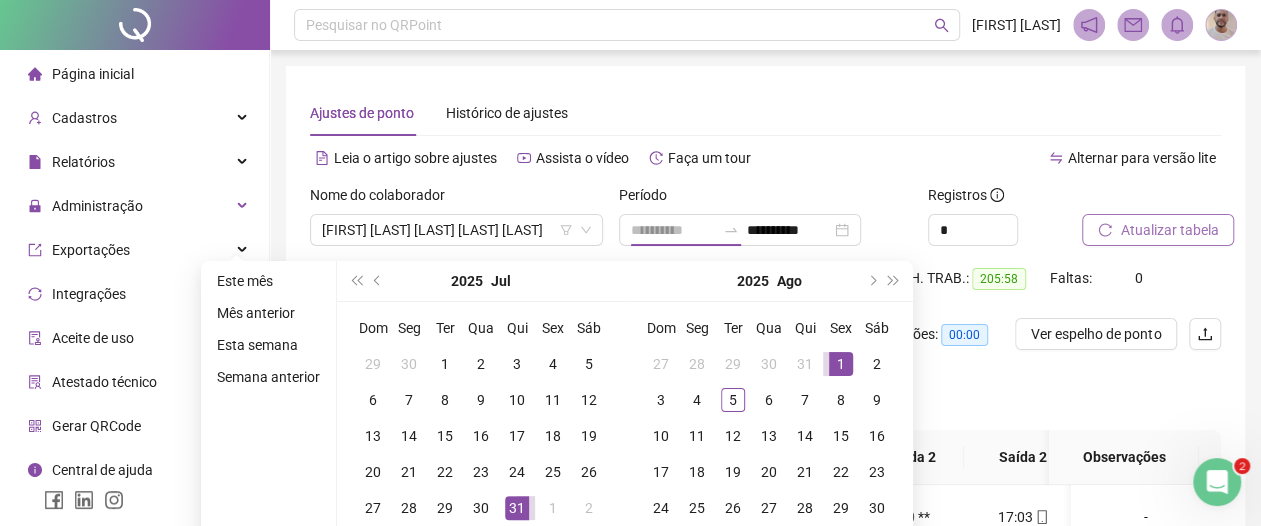 click on "1" at bounding box center (841, 364) 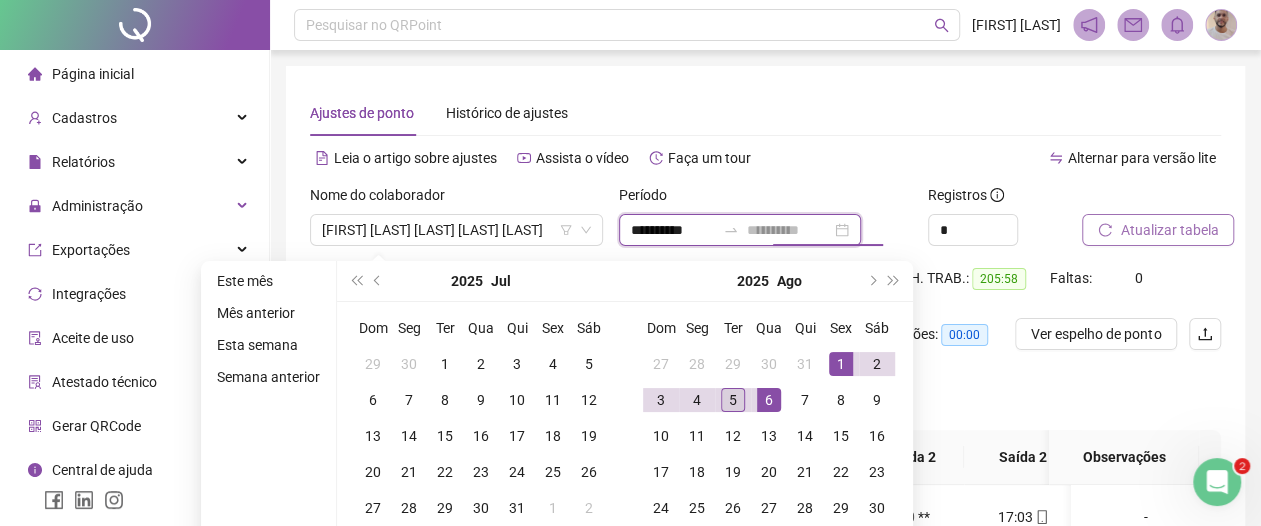 type on "**********" 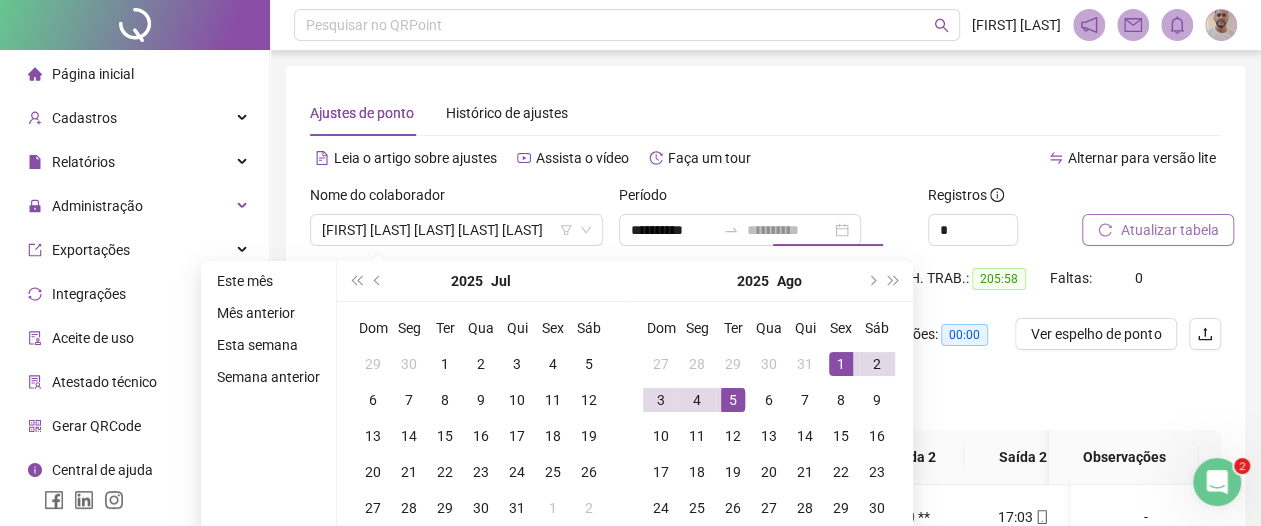 drag, startPoint x: 721, startPoint y: 392, endPoint x: 747, endPoint y: 367, distance: 36.069378 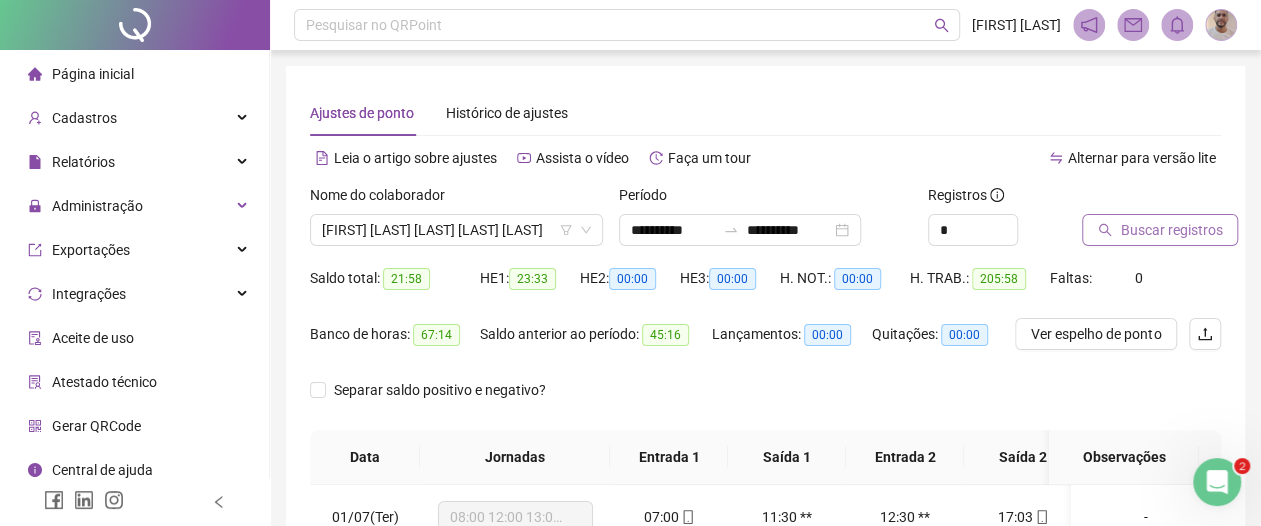 click on "Buscar registros" at bounding box center [1171, 230] 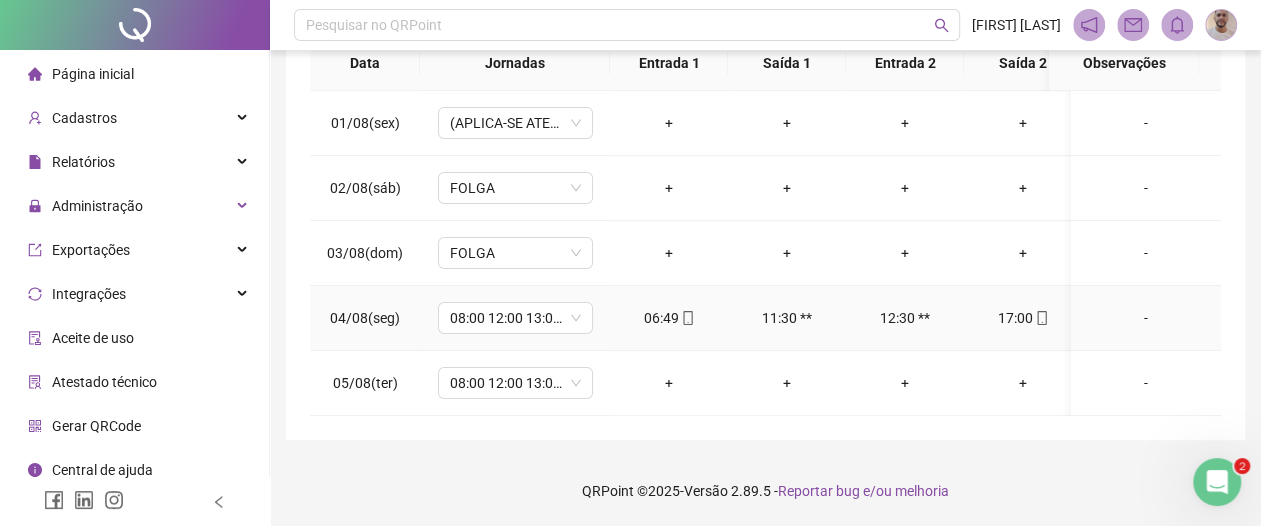 scroll, scrollTop: 0, scrollLeft: 0, axis: both 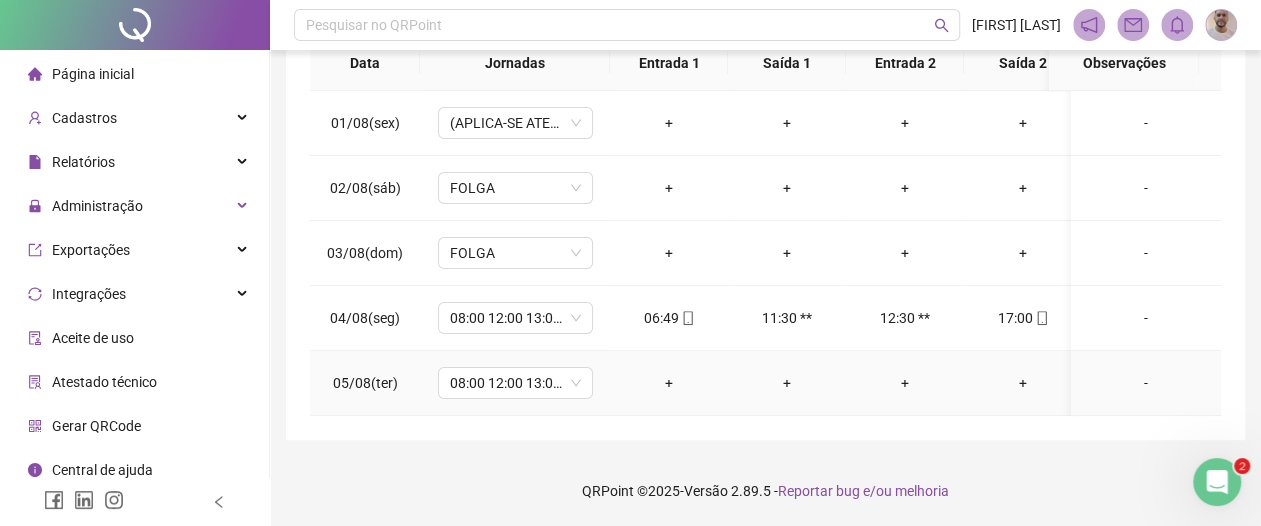 click on "+" at bounding box center (669, 383) 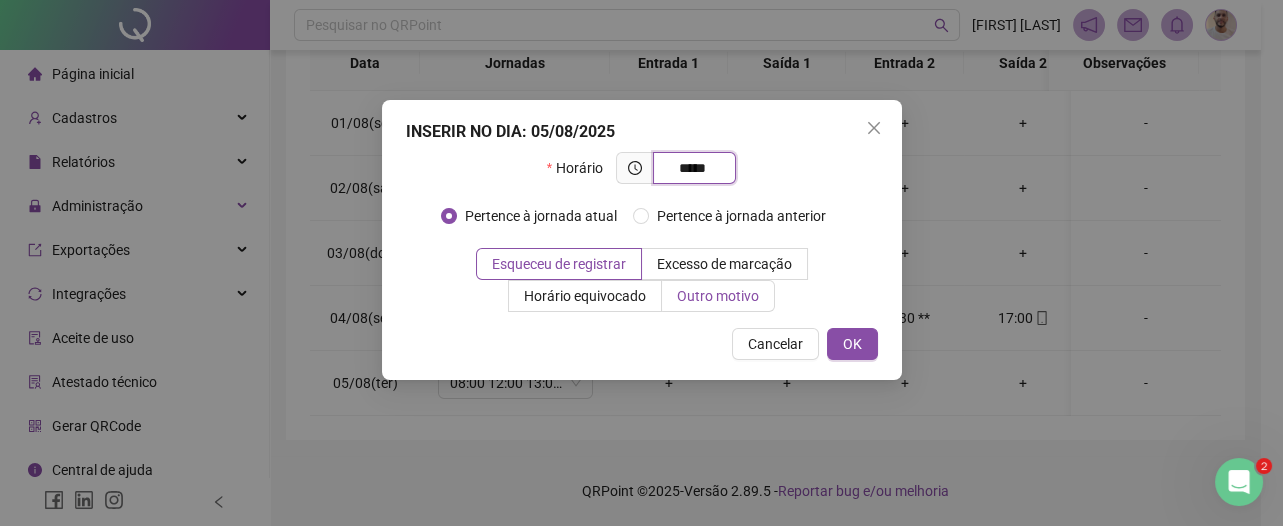 type on "*****" 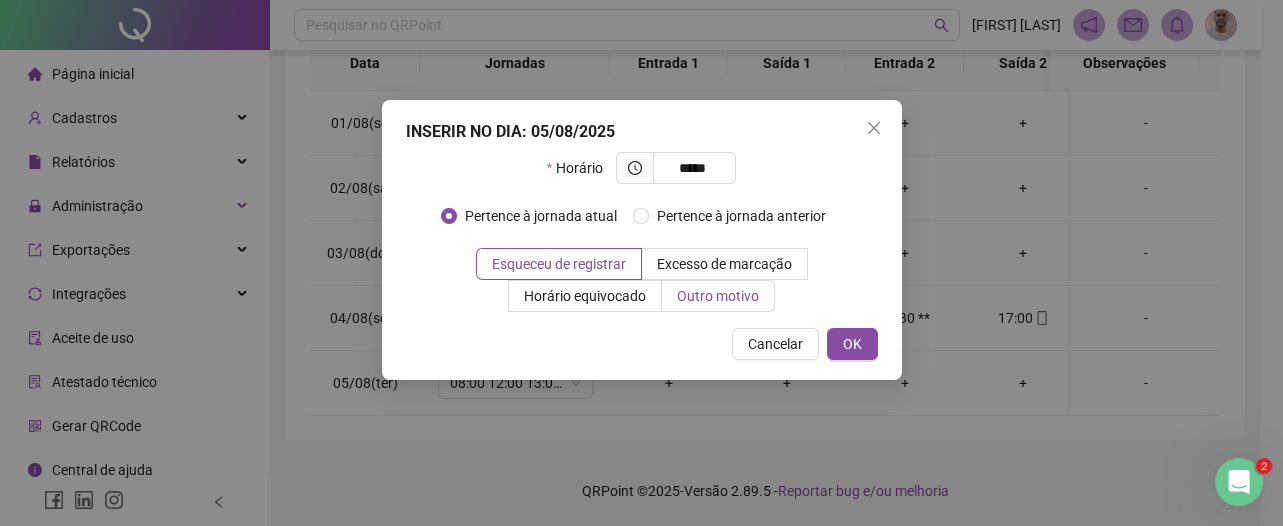 click on "Outro motivo" at bounding box center [718, 296] 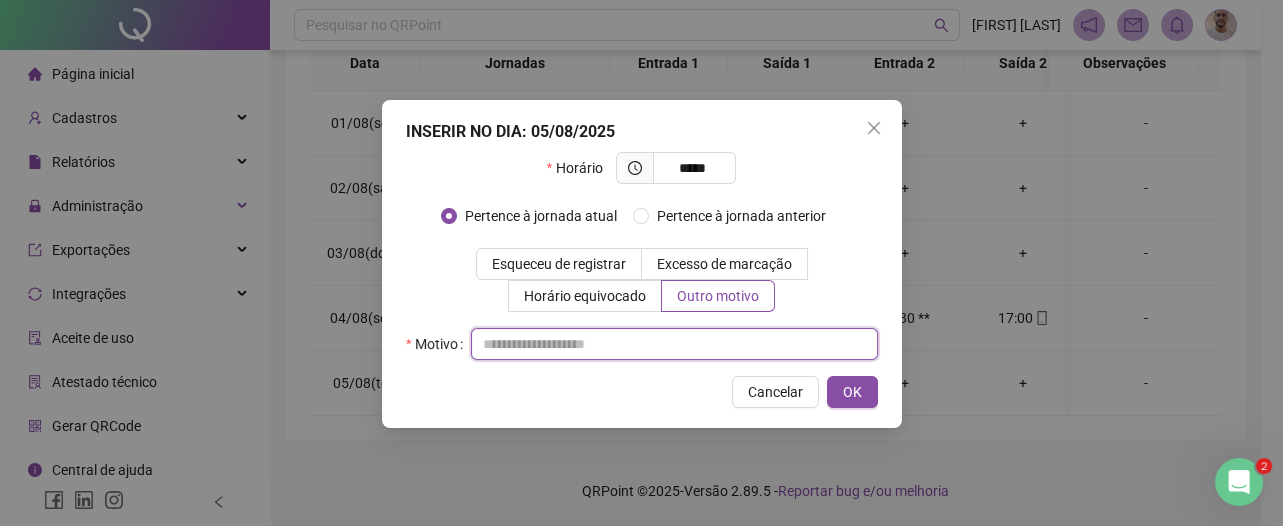 click at bounding box center (674, 344) 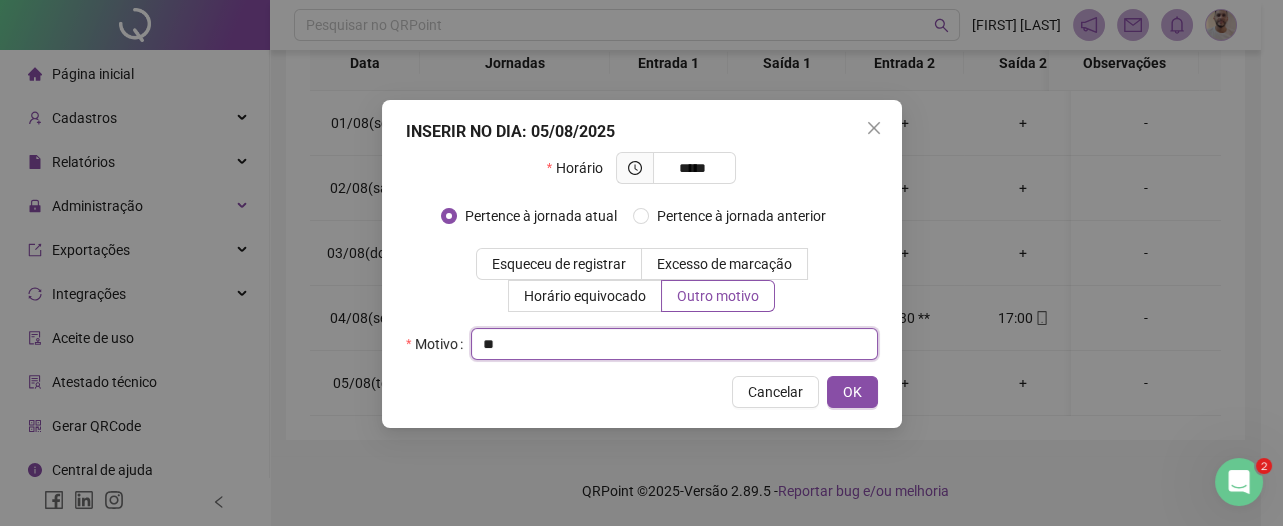 type on "*" 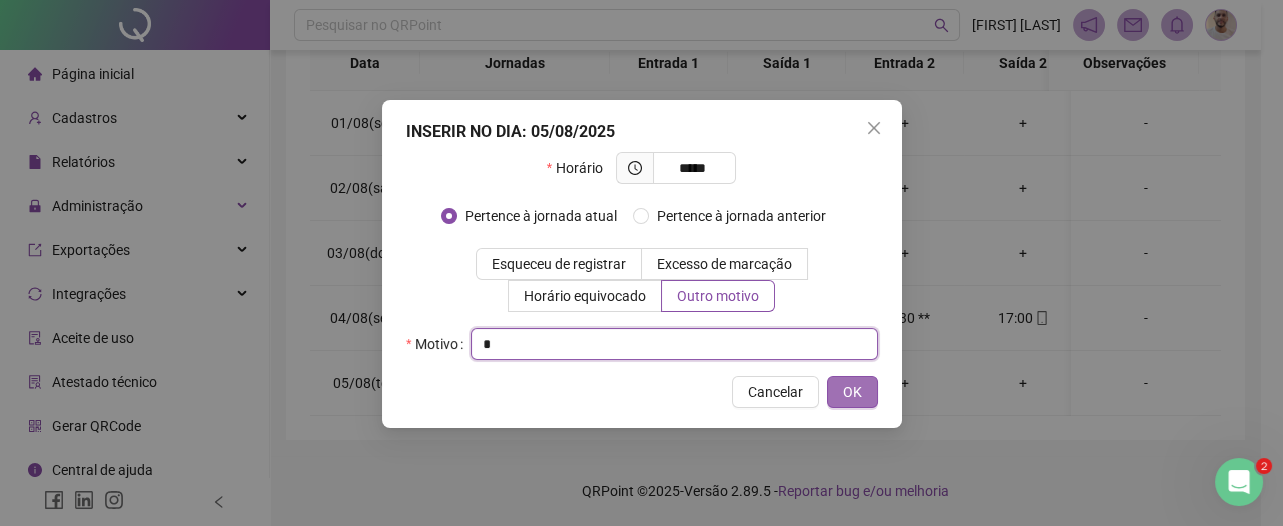 type on "*" 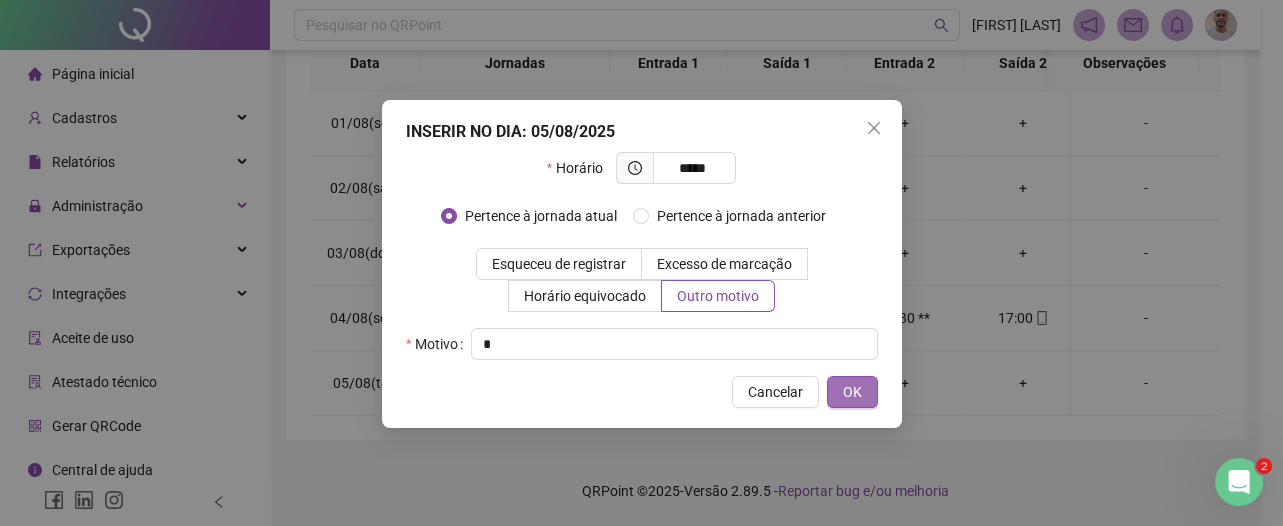 click on "OK" at bounding box center [852, 392] 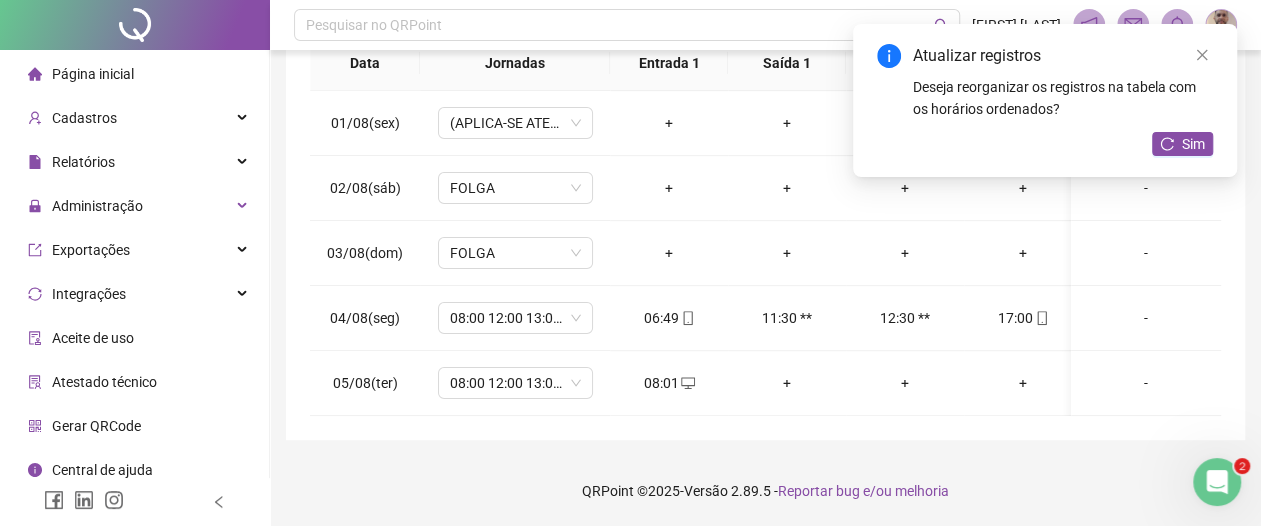 click on "Sim" at bounding box center [1182, 144] 